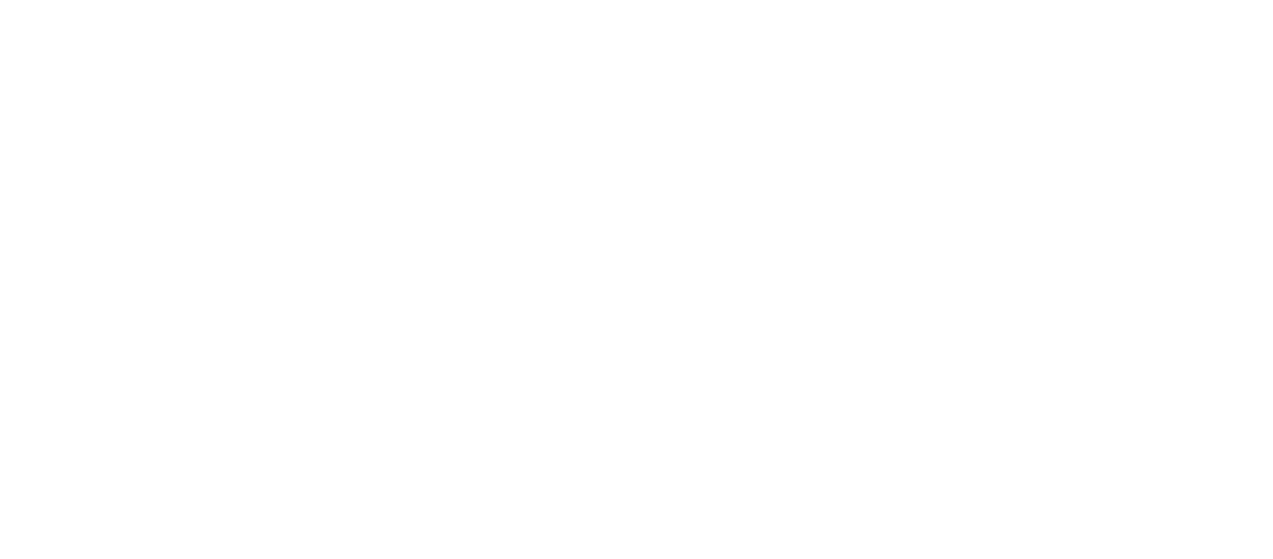 scroll, scrollTop: 0, scrollLeft: 0, axis: both 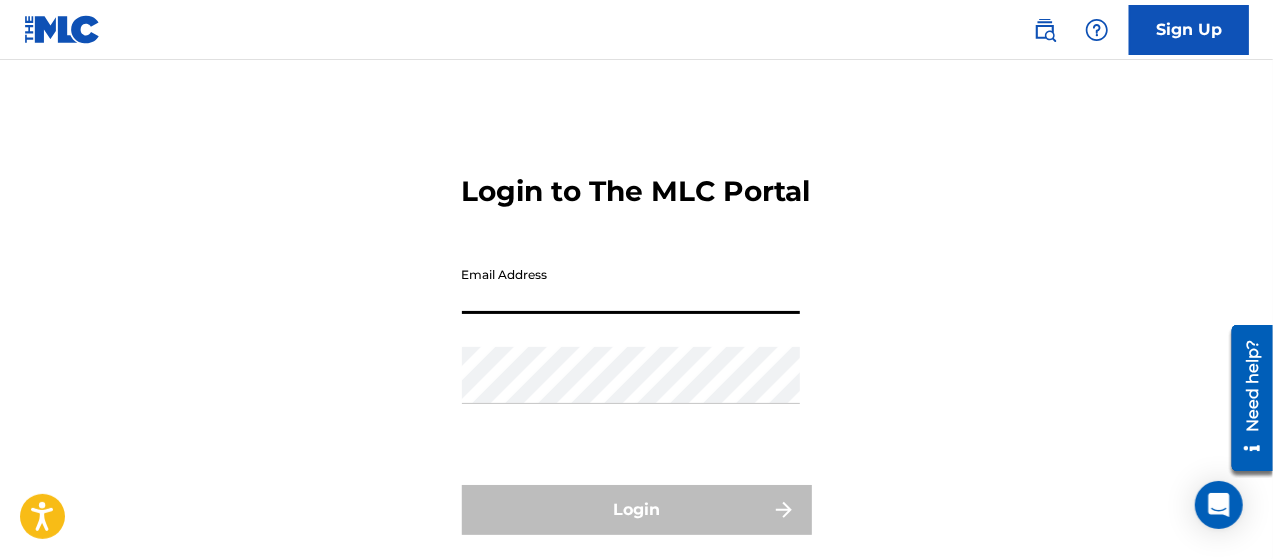 click on "Email Address" at bounding box center (631, 285) 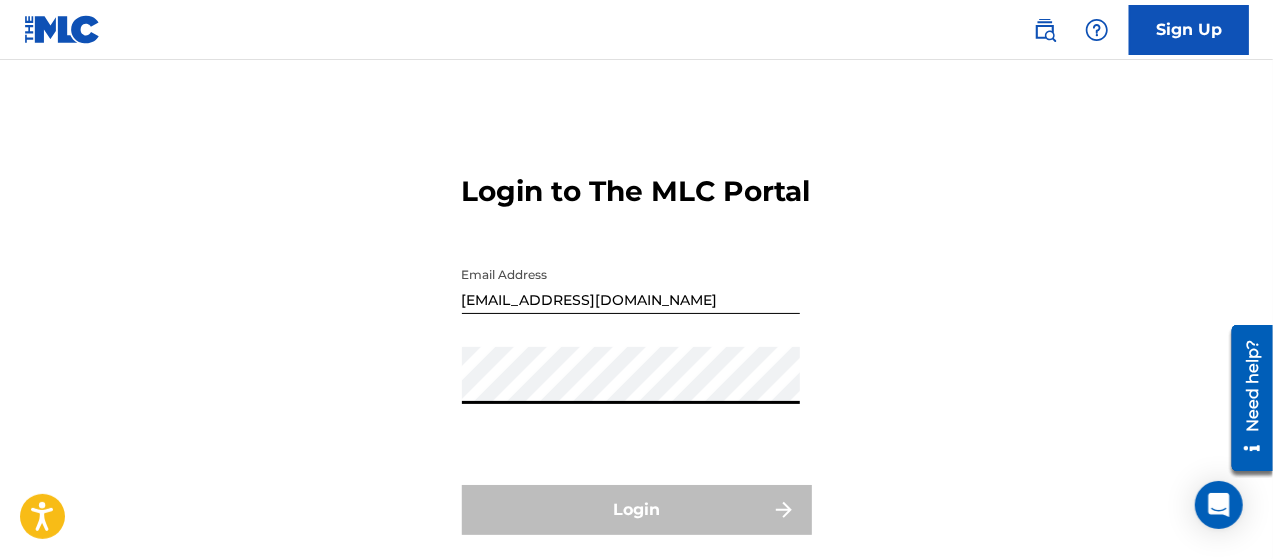 type on "[EMAIL_ADDRESS][DOMAIN_NAME]" 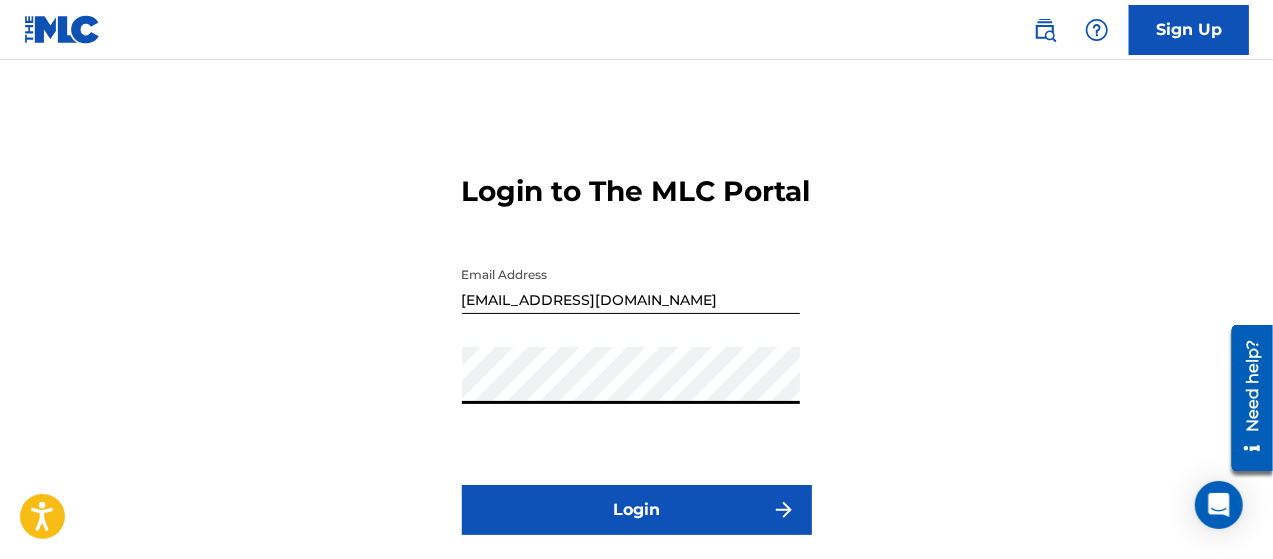 click on "Login" at bounding box center (637, 510) 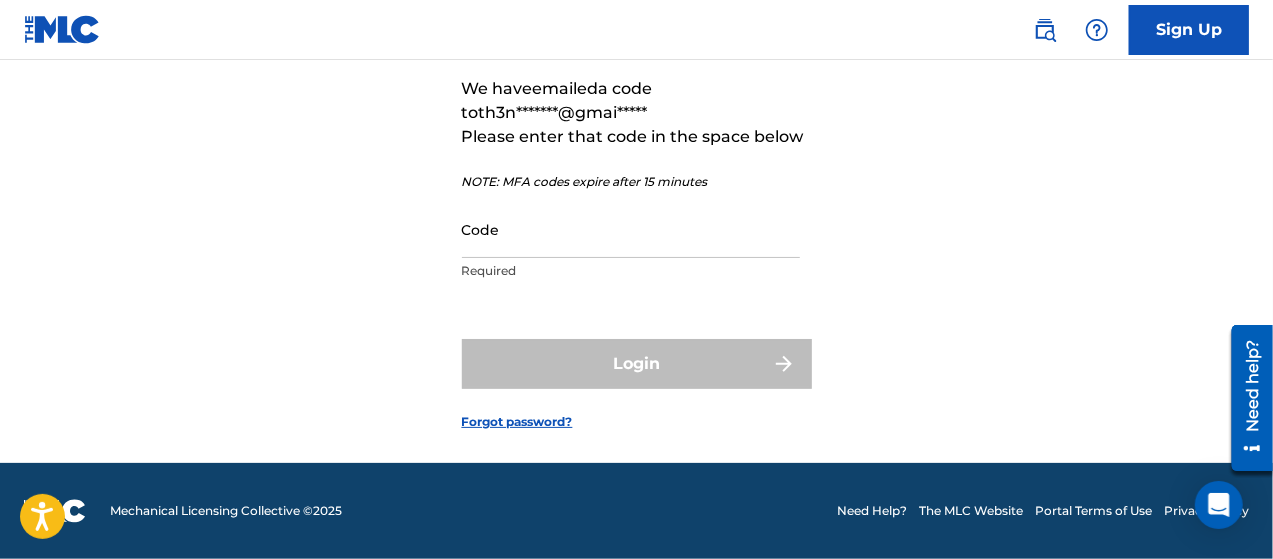 scroll, scrollTop: 200, scrollLeft: 0, axis: vertical 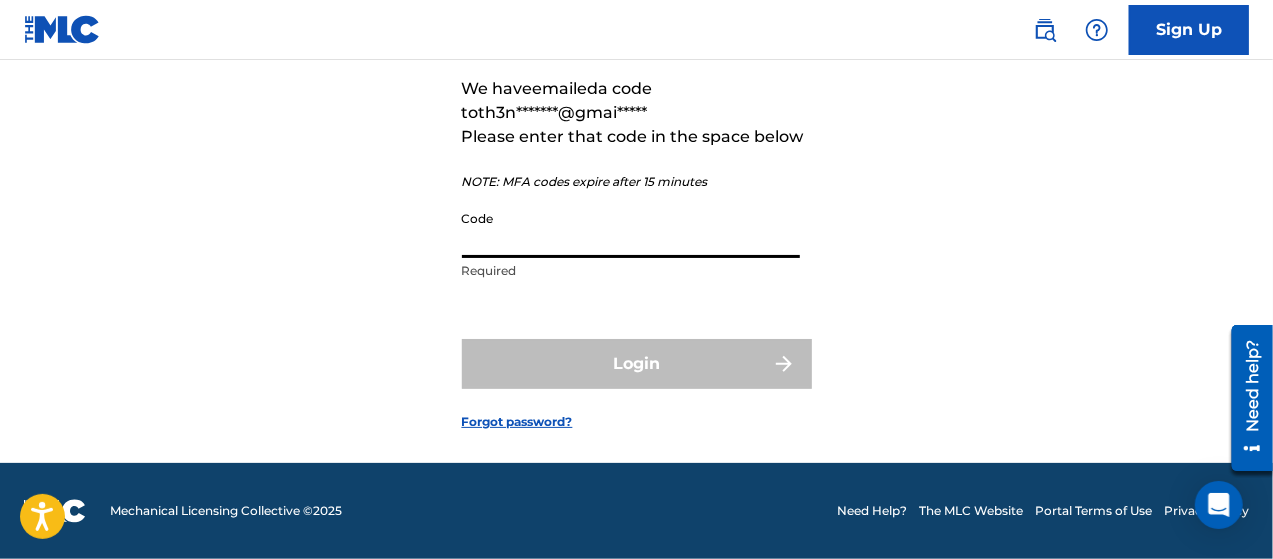 click on "Code" at bounding box center [631, 229] 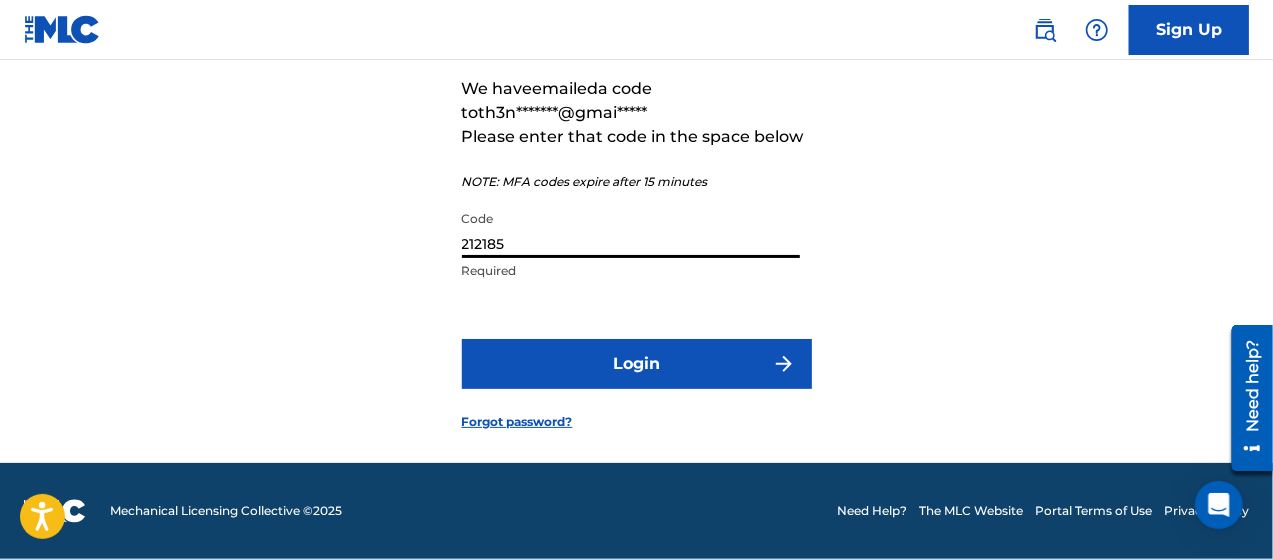 type on "212185" 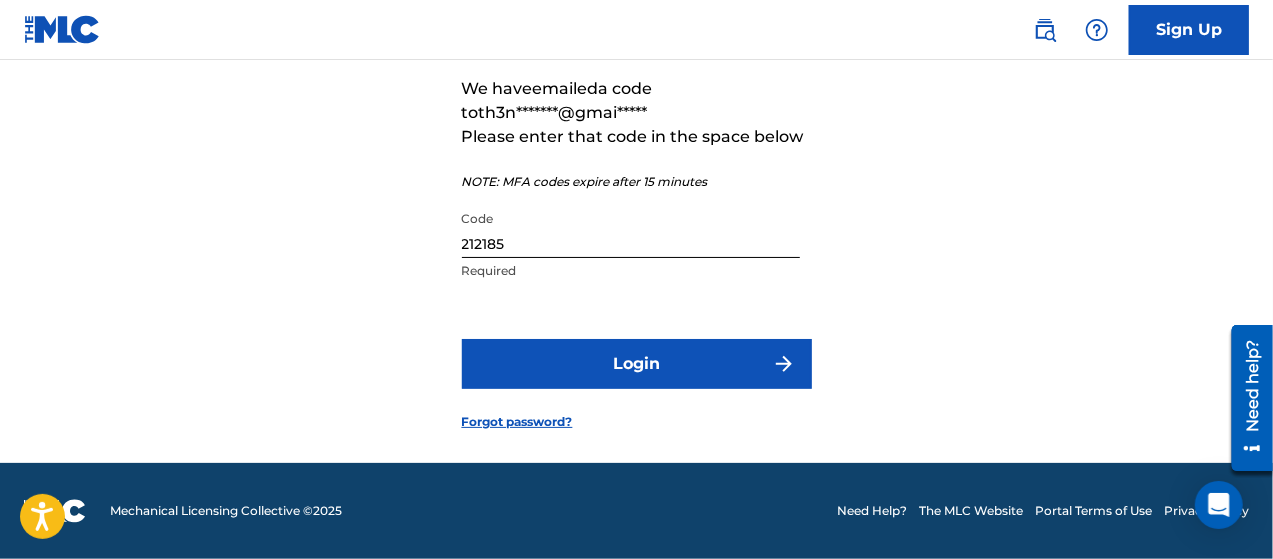 click on "Login" at bounding box center (637, 364) 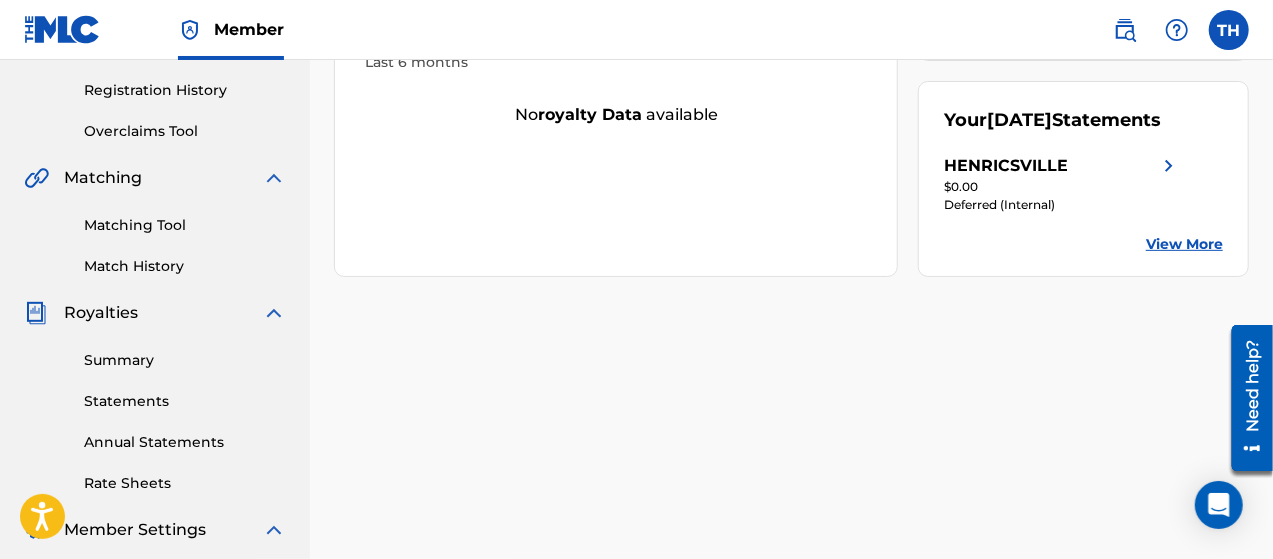 scroll, scrollTop: 400, scrollLeft: 0, axis: vertical 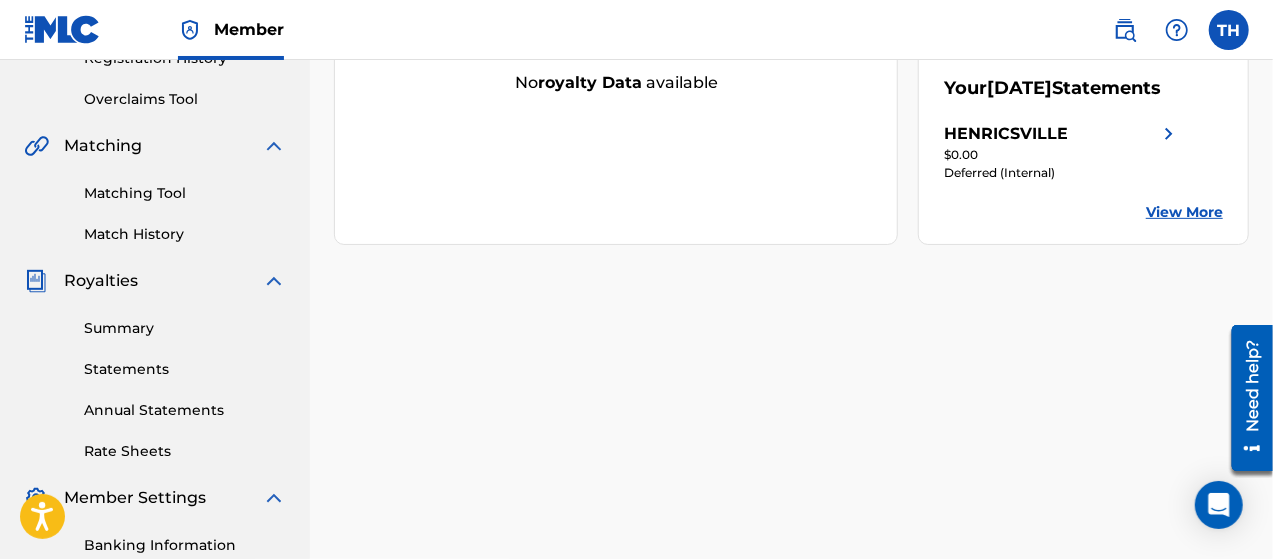 click on "View More" at bounding box center (1184, 212) 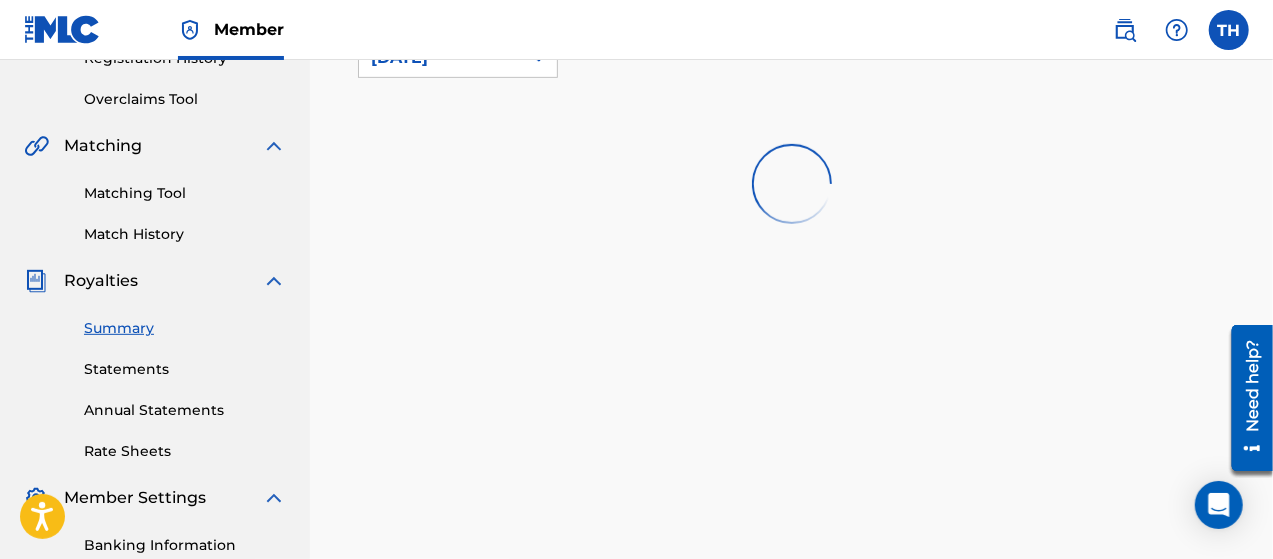 scroll, scrollTop: 0, scrollLeft: 0, axis: both 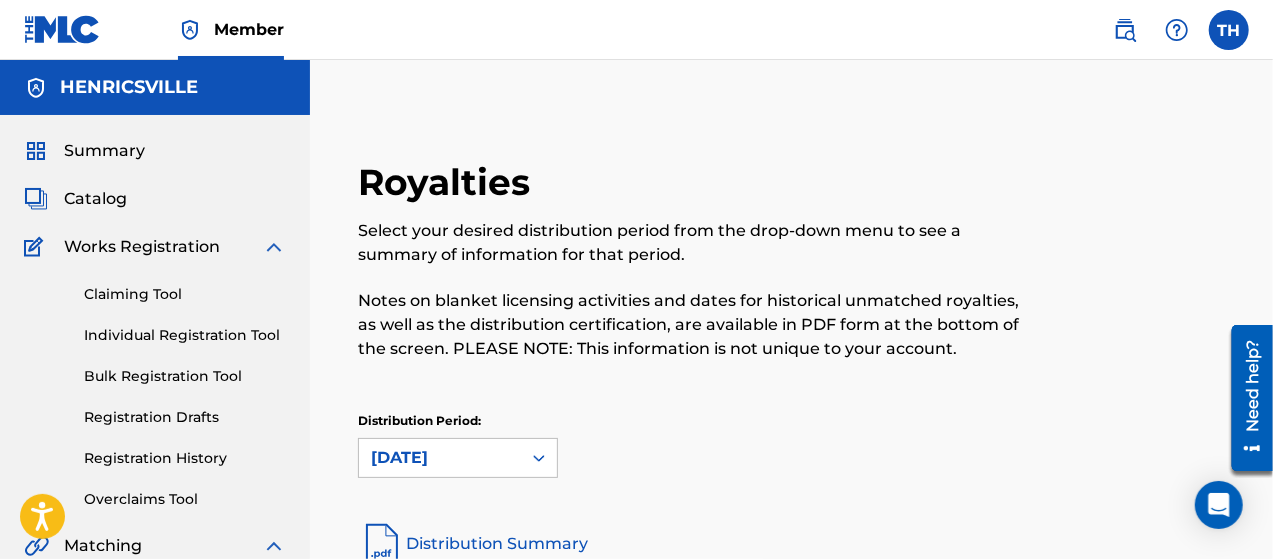 click at bounding box center [37, 247] 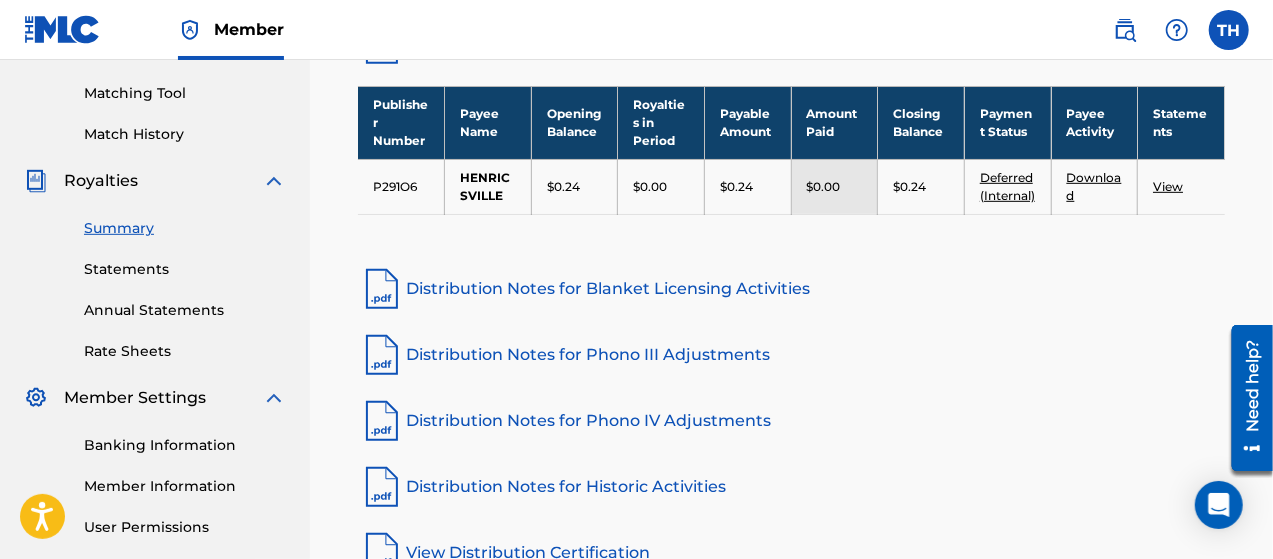 scroll, scrollTop: 600, scrollLeft: 0, axis: vertical 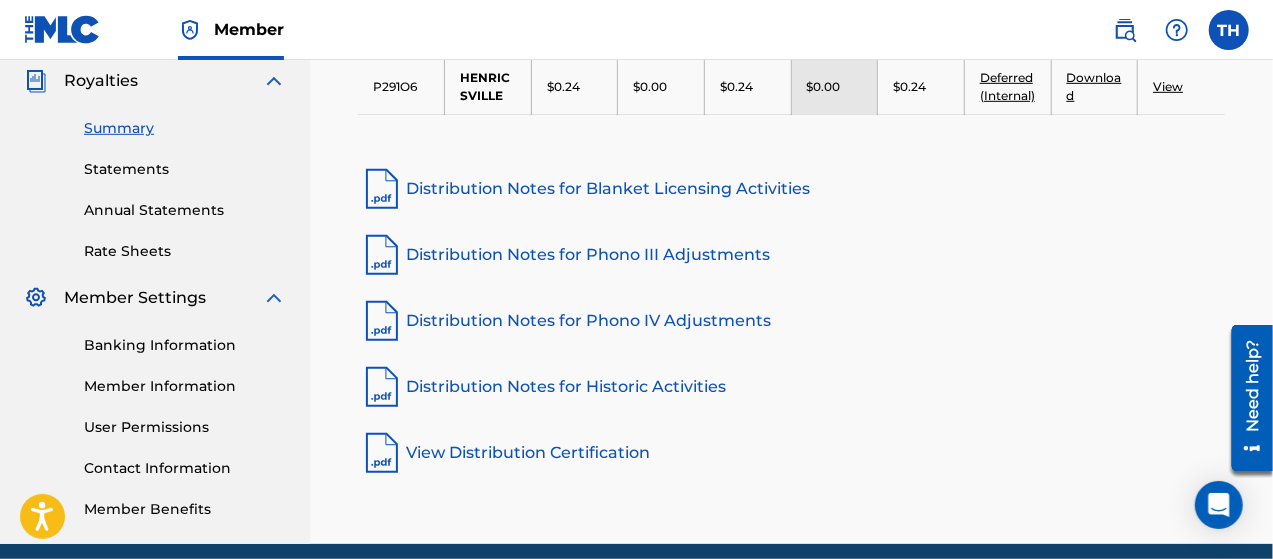 click on "Member Information" at bounding box center (185, 386) 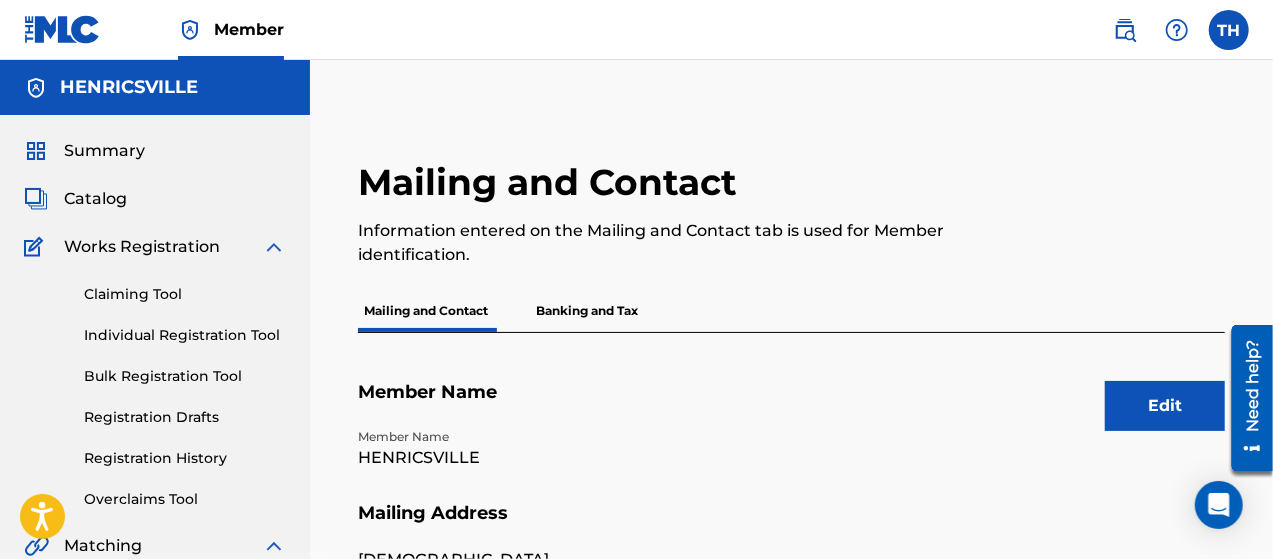 click on "Edit" at bounding box center (1165, 406) 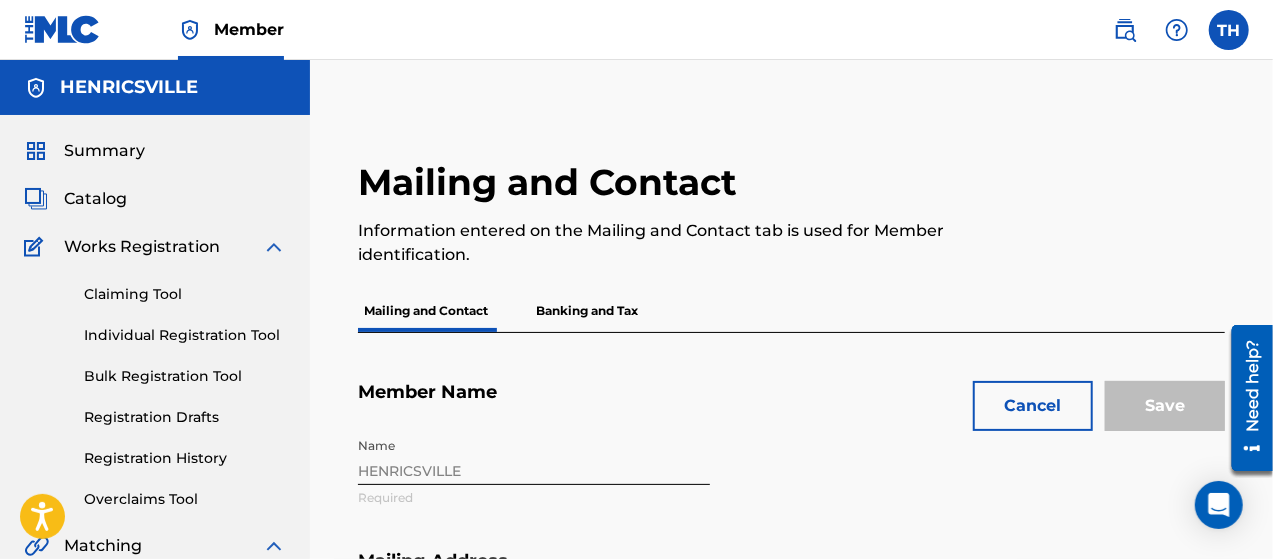 click on "Name [PERSON_NAME] Required" at bounding box center [722, 489] 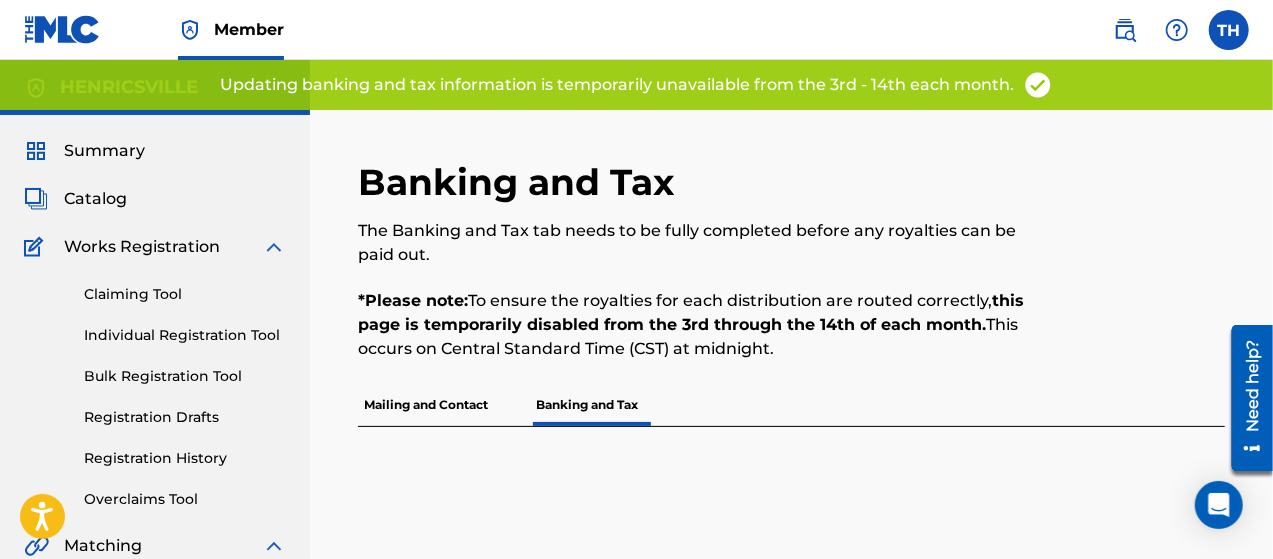 click on "Mailing and Contact" at bounding box center (426, 405) 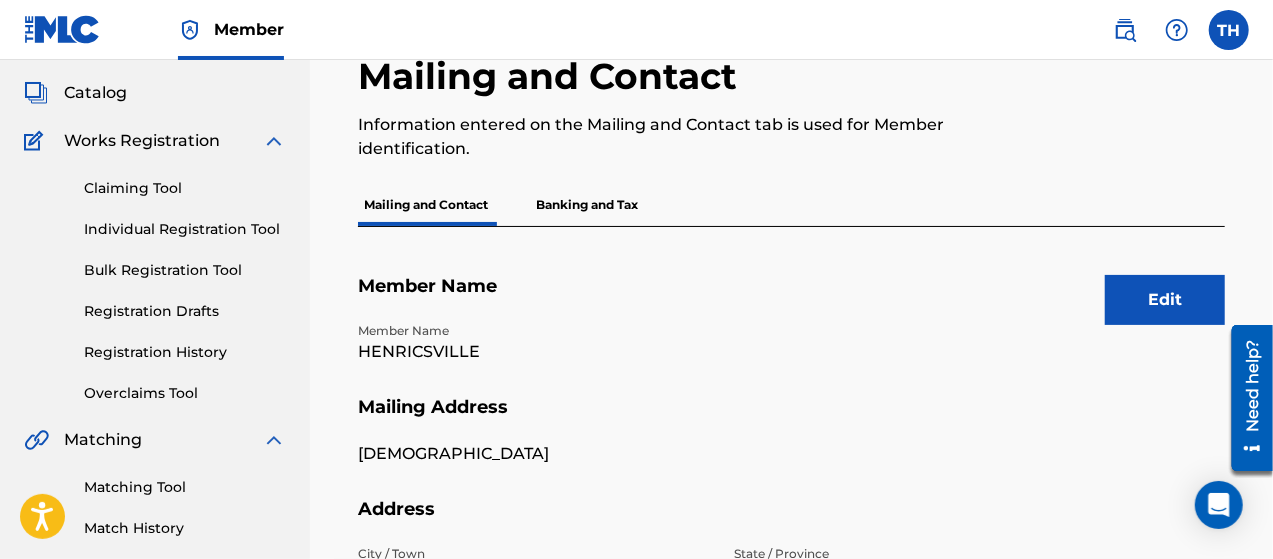 scroll, scrollTop: 0, scrollLeft: 0, axis: both 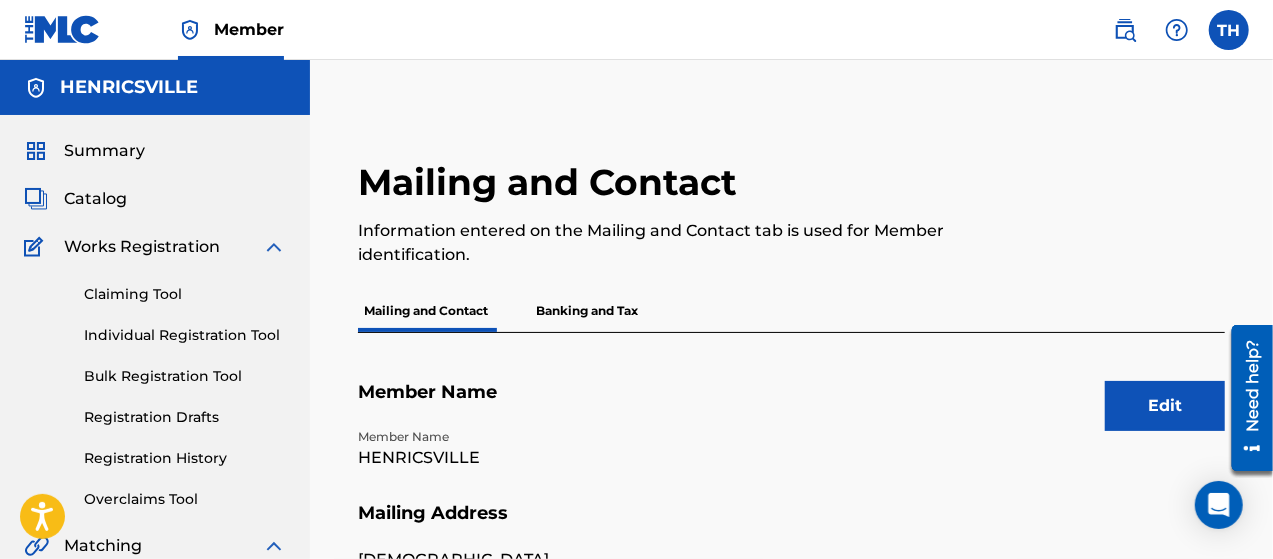 click at bounding box center [1229, 30] 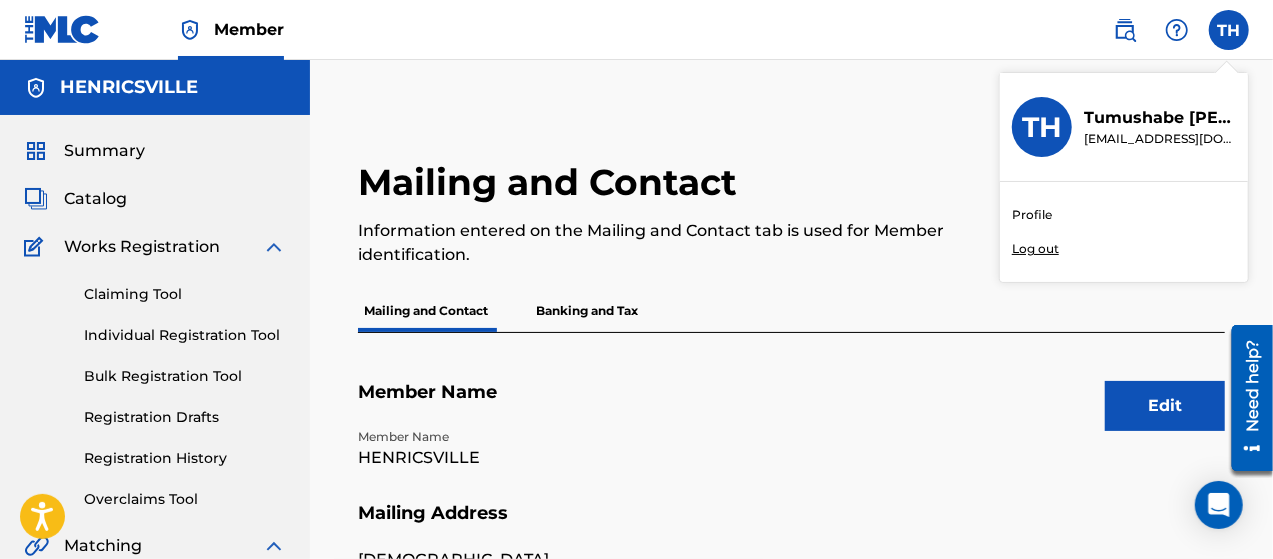 click on "Profile" at bounding box center (1032, 215) 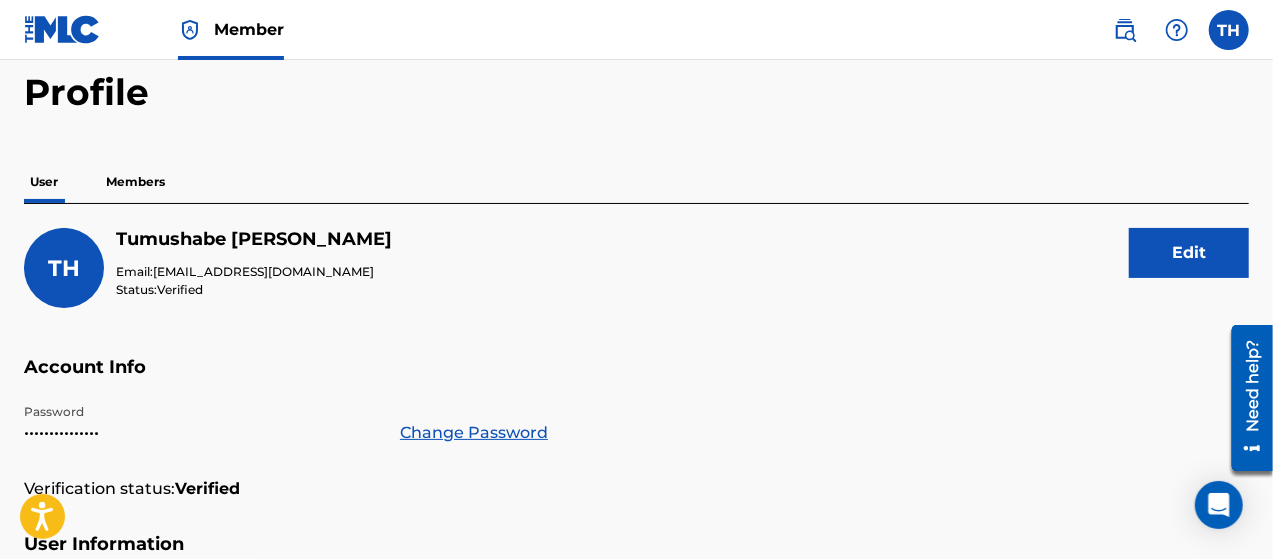 scroll, scrollTop: 0, scrollLeft: 0, axis: both 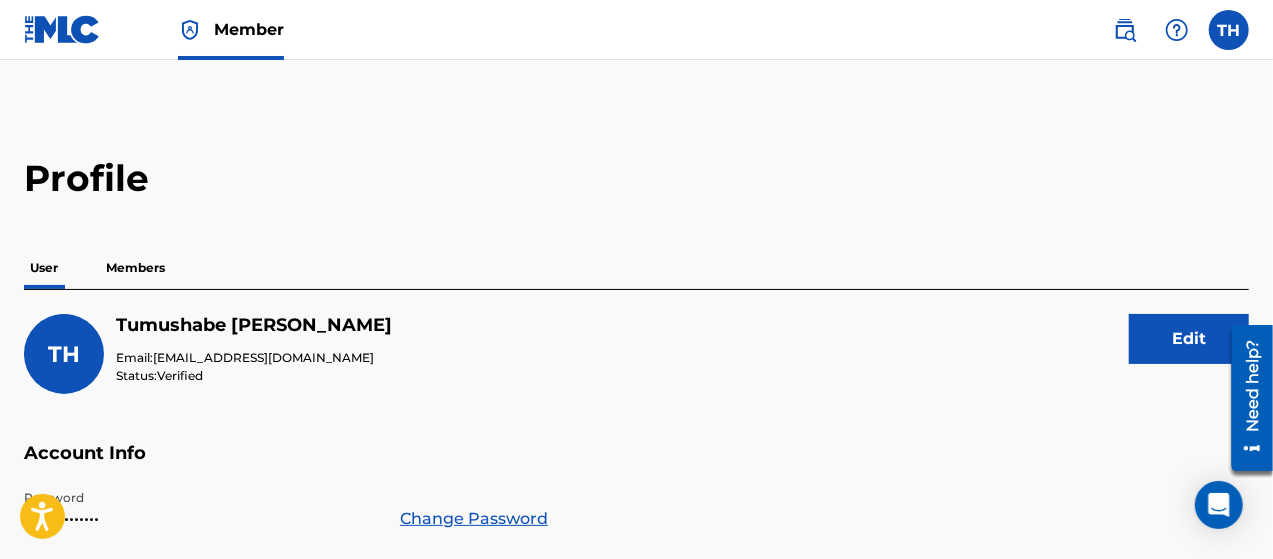 click on "Members" at bounding box center [135, 268] 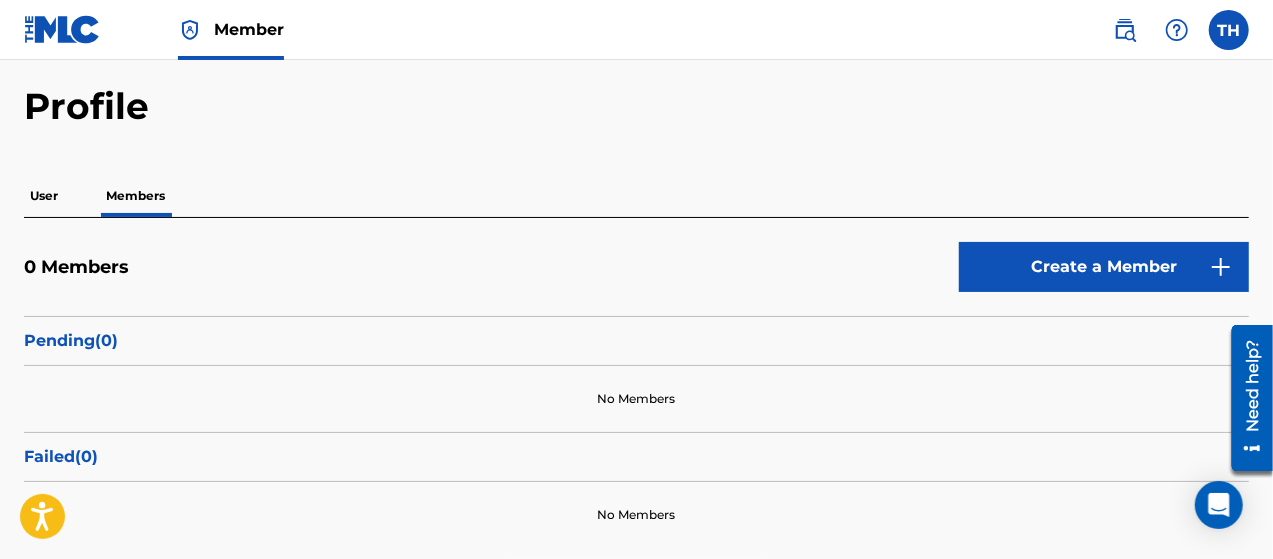 scroll, scrollTop: 0, scrollLeft: 0, axis: both 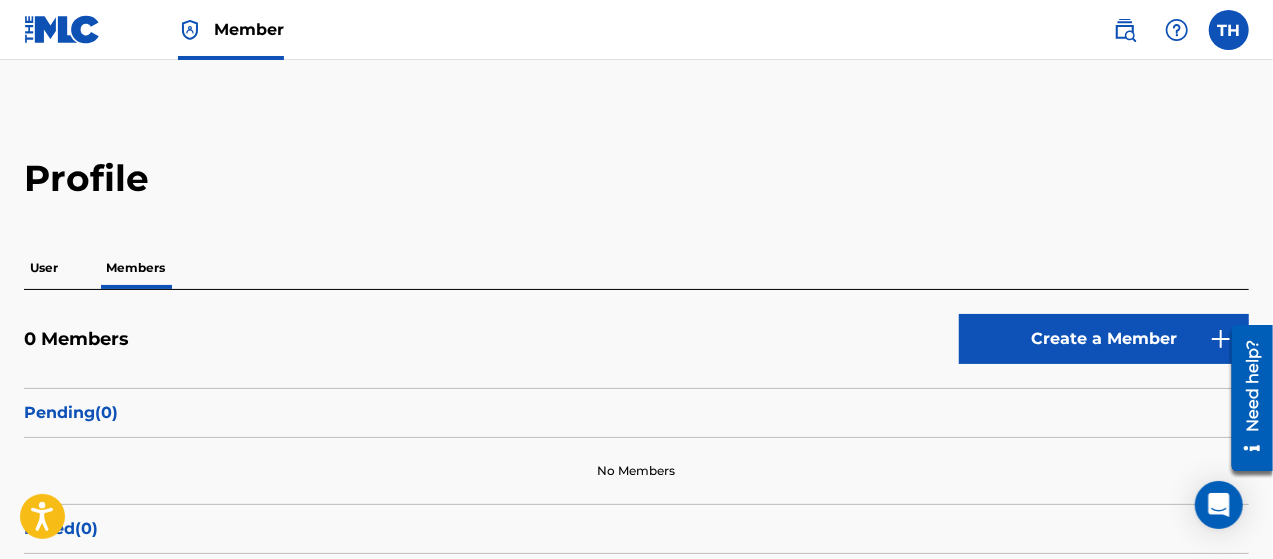 click on "User" at bounding box center (44, 268) 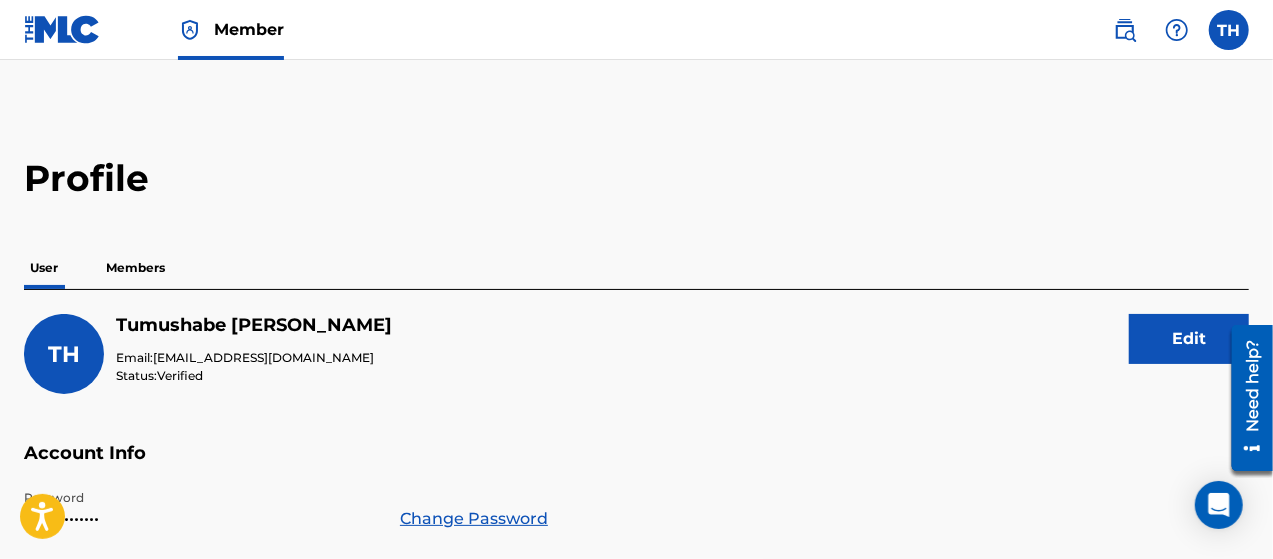 click at bounding box center [1125, 30] 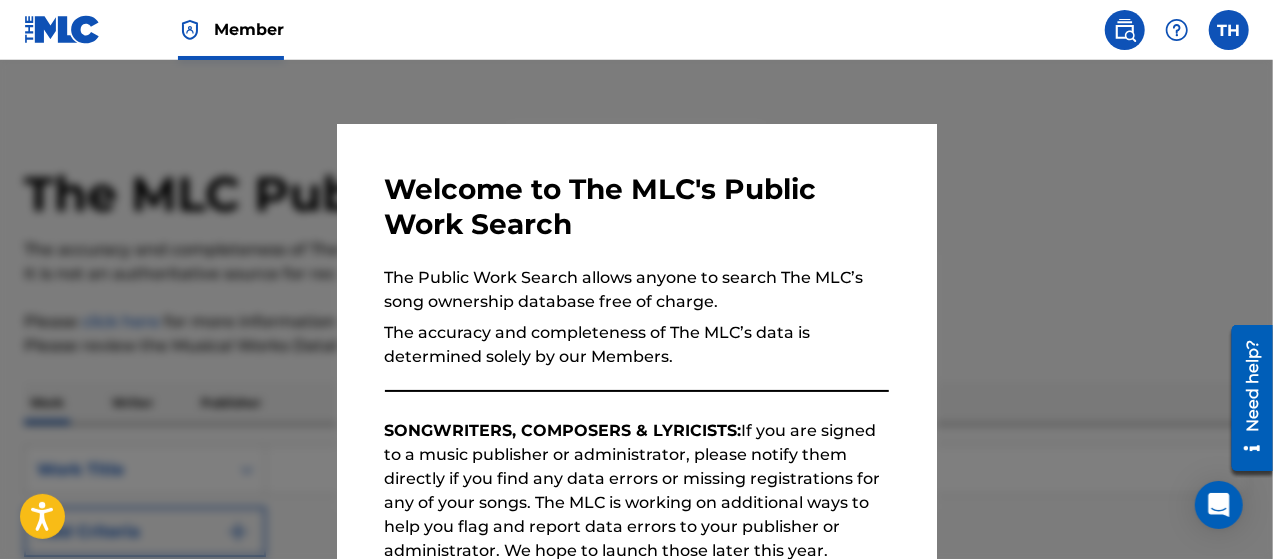 click at bounding box center [1229, 30] 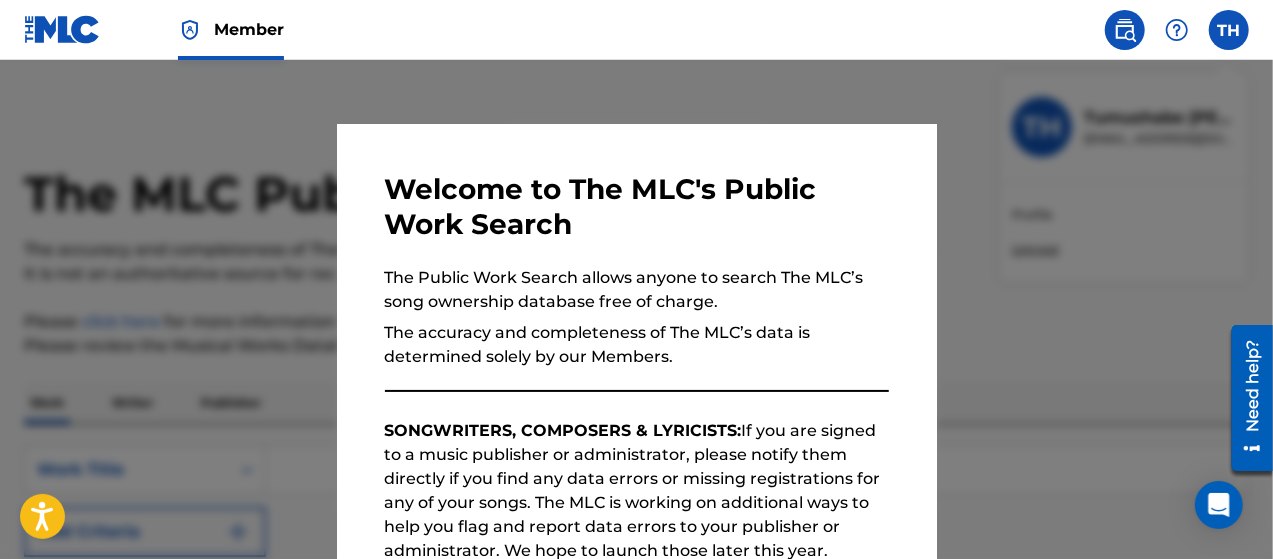 click at bounding box center (636, 339) 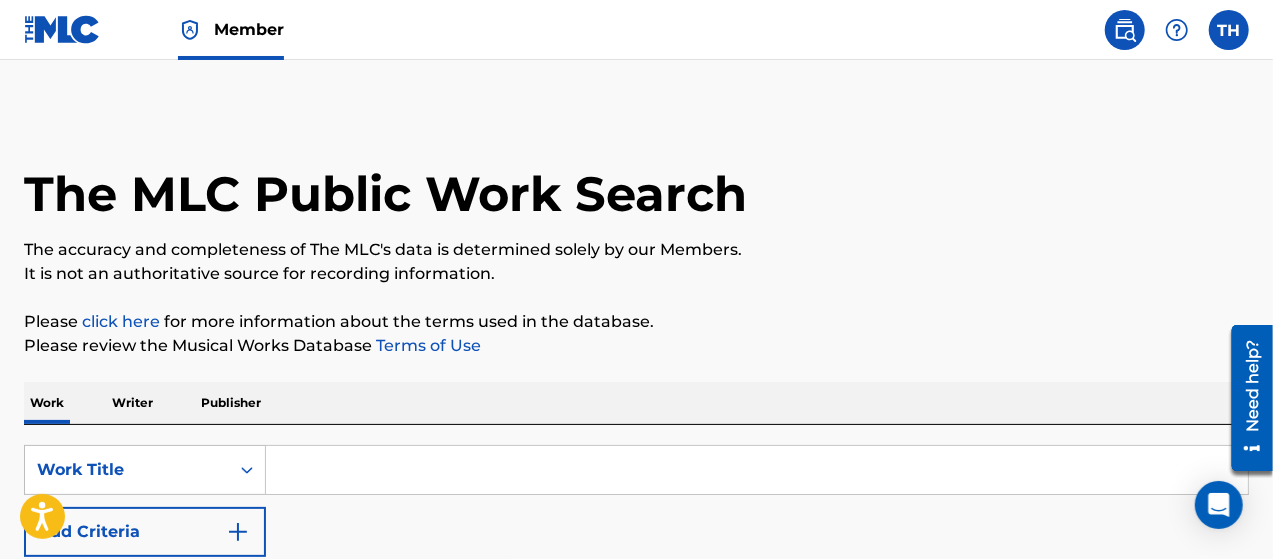 click at bounding box center [1229, 30] 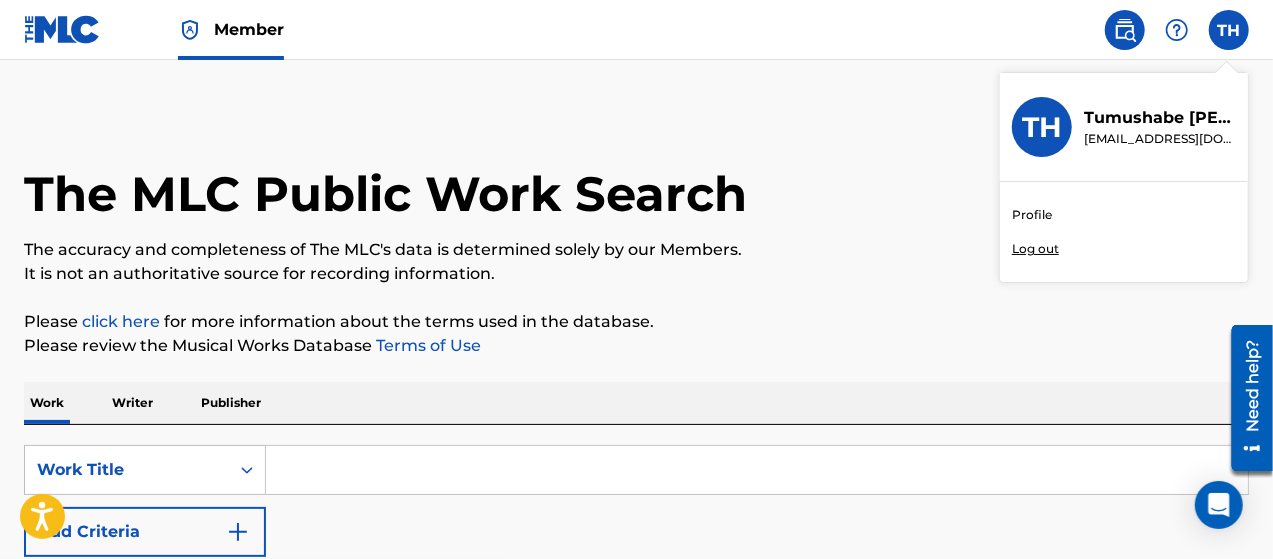 click on "The MLC Public Work Search" at bounding box center (636, 183) 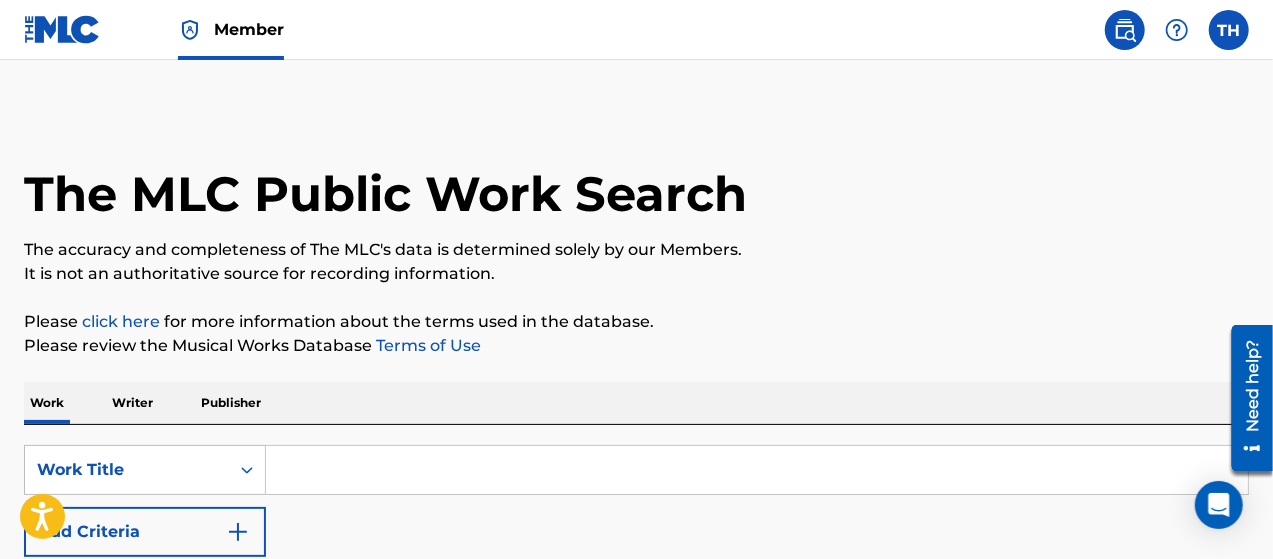 click on "Publisher" at bounding box center [231, 403] 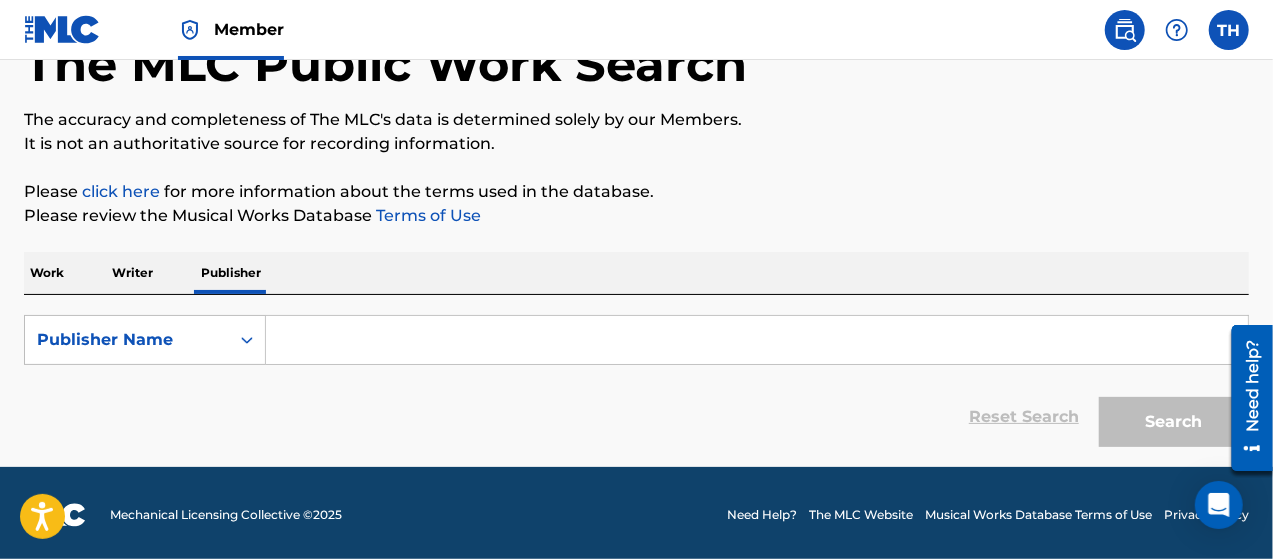 scroll, scrollTop: 133, scrollLeft: 0, axis: vertical 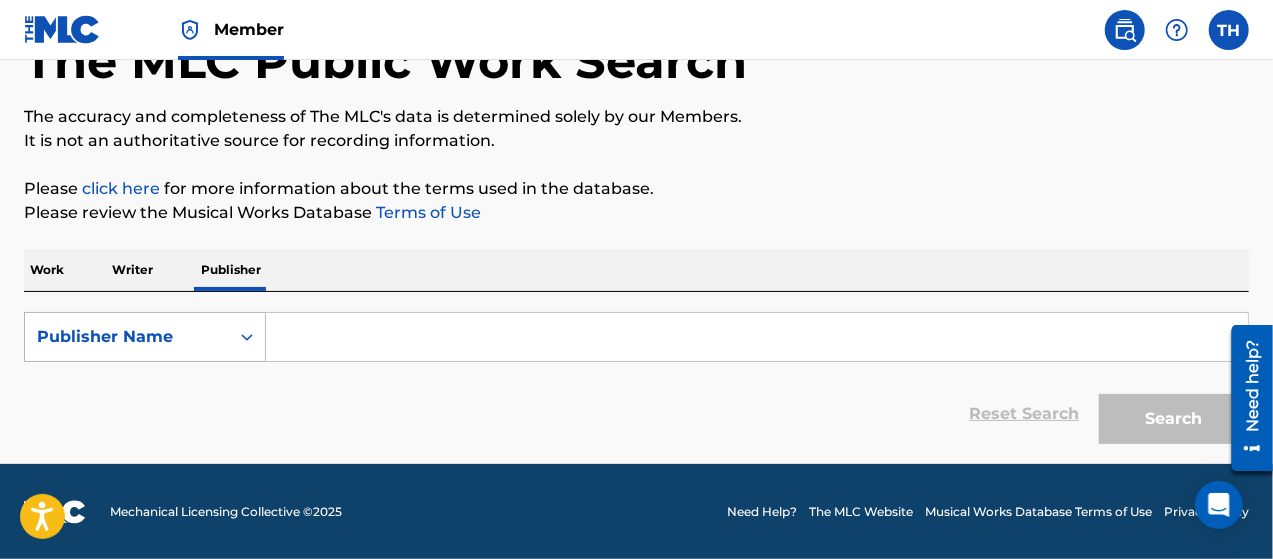 click on "Publisher Name" at bounding box center (127, 337) 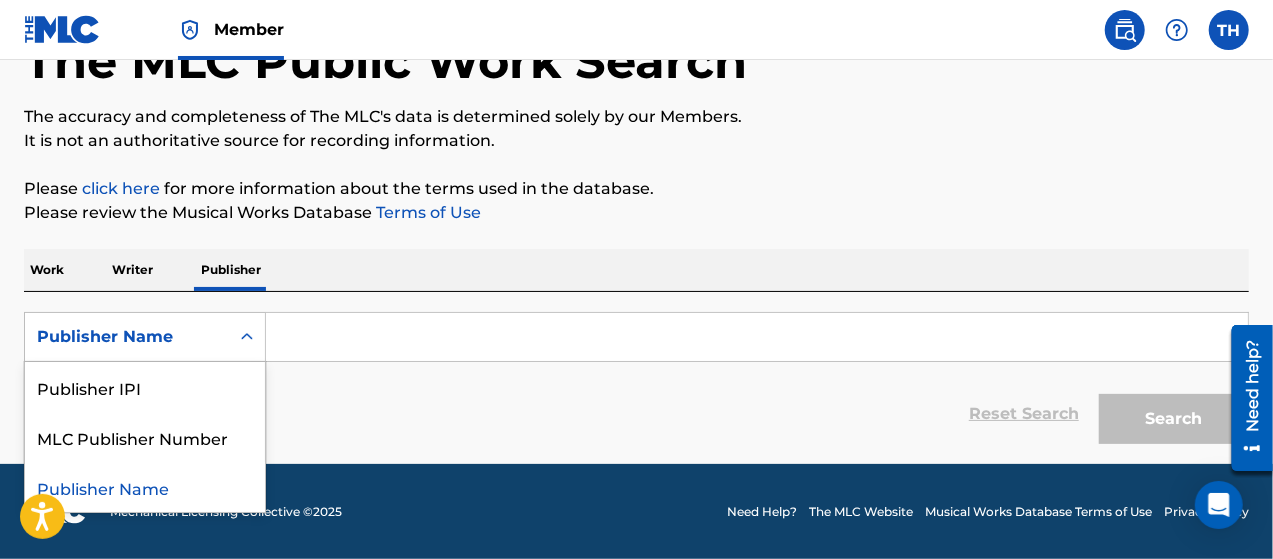 click on "Publisher Name" at bounding box center [145, 487] 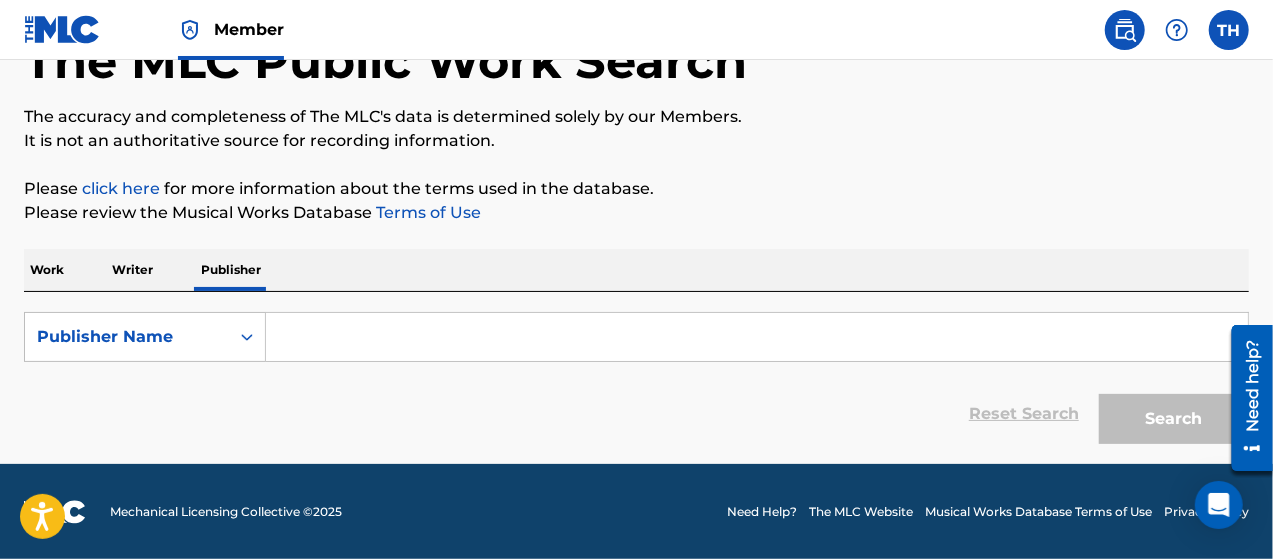click at bounding box center (757, 337) 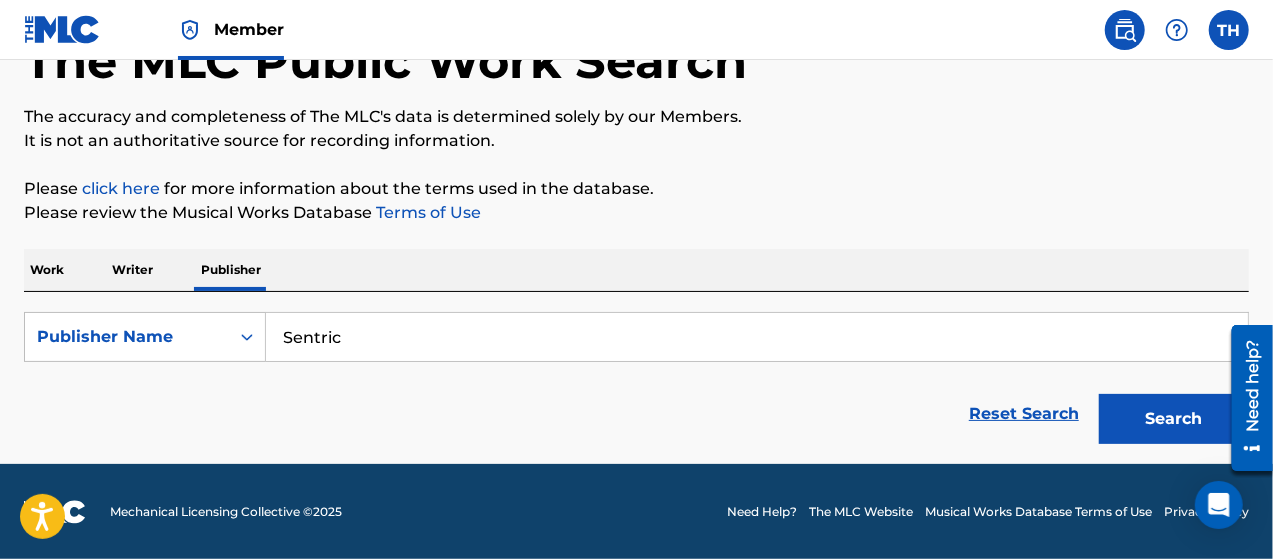 type on "Sentric" 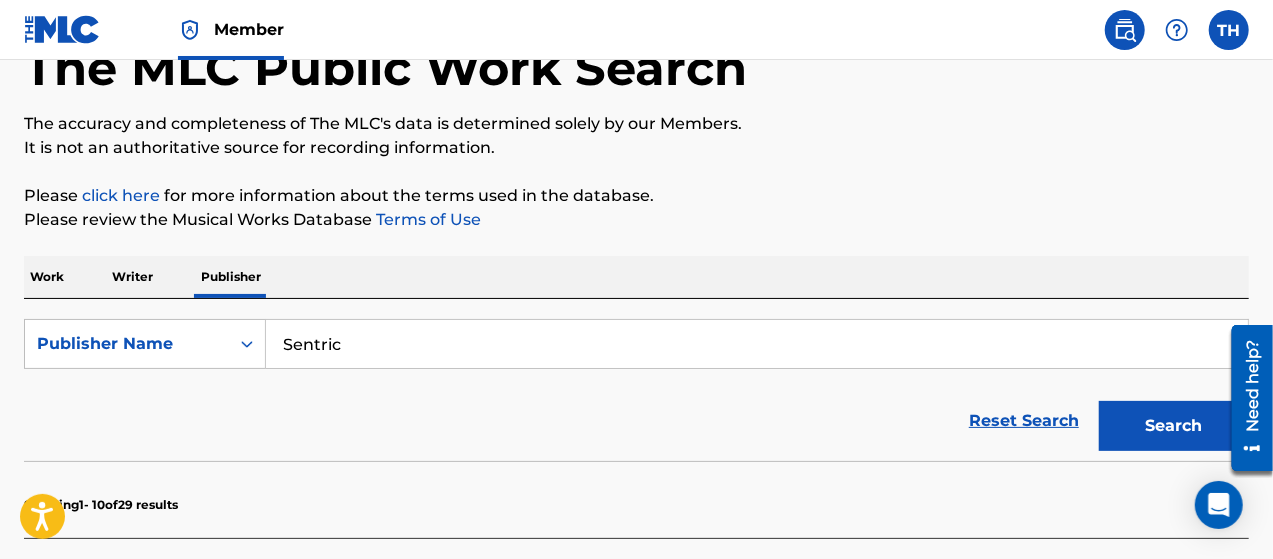 scroll, scrollTop: 0, scrollLeft: 0, axis: both 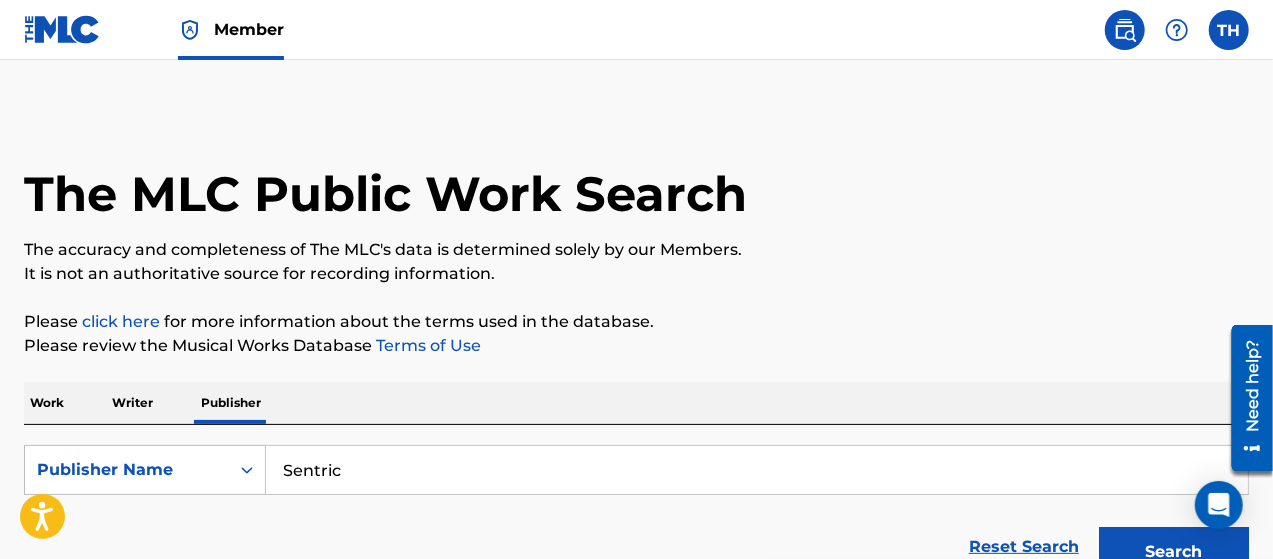 click at bounding box center [1229, 30] 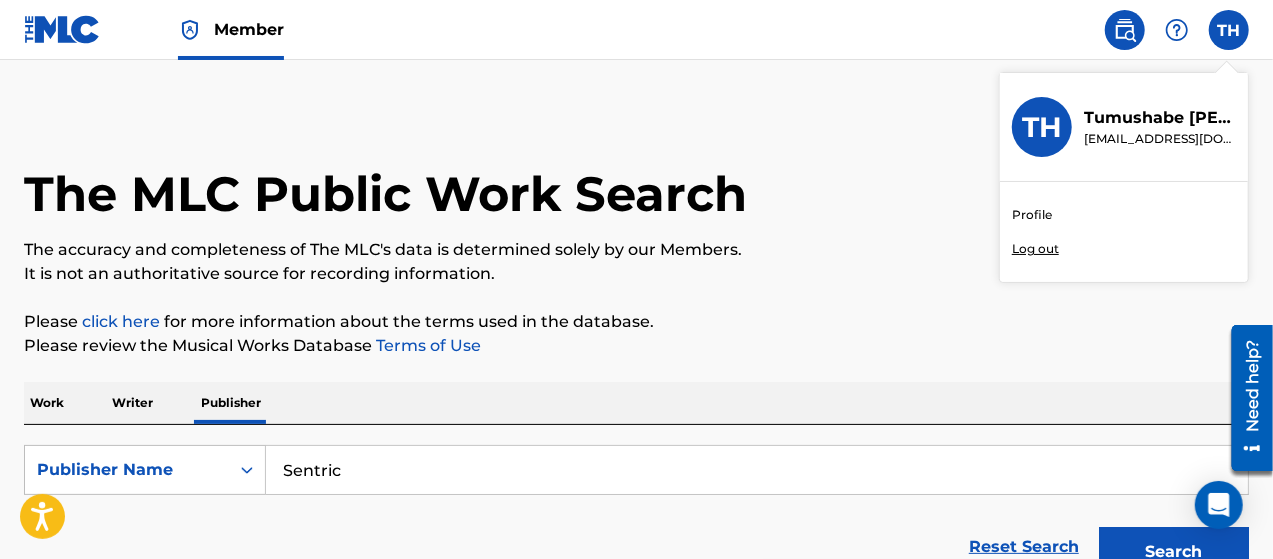 click on "Profile" at bounding box center [1032, 215] 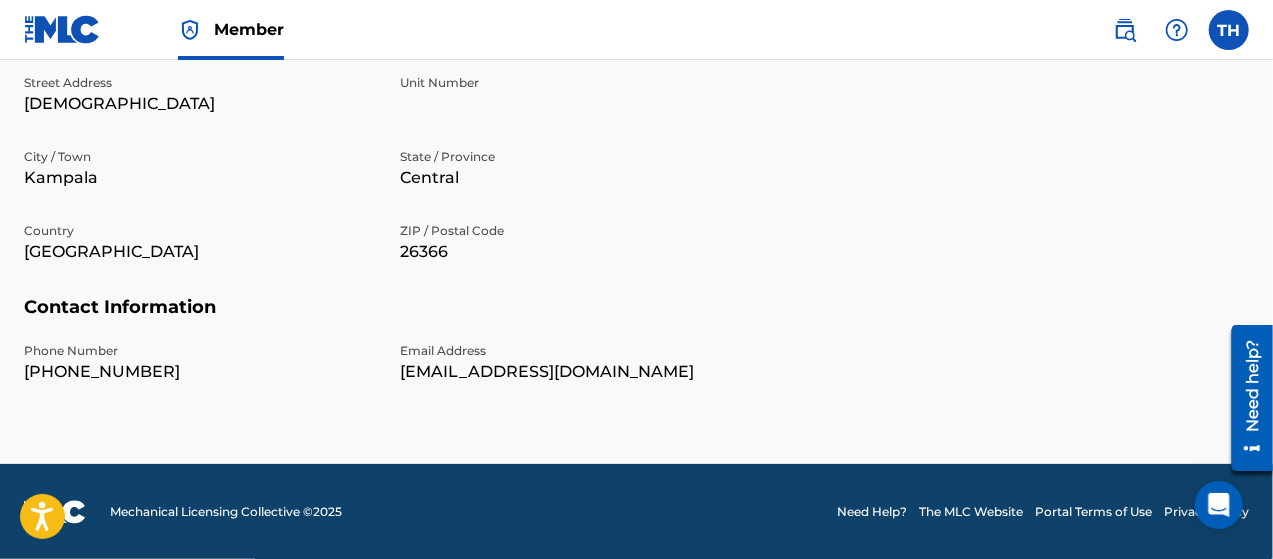 scroll, scrollTop: 0, scrollLeft: 0, axis: both 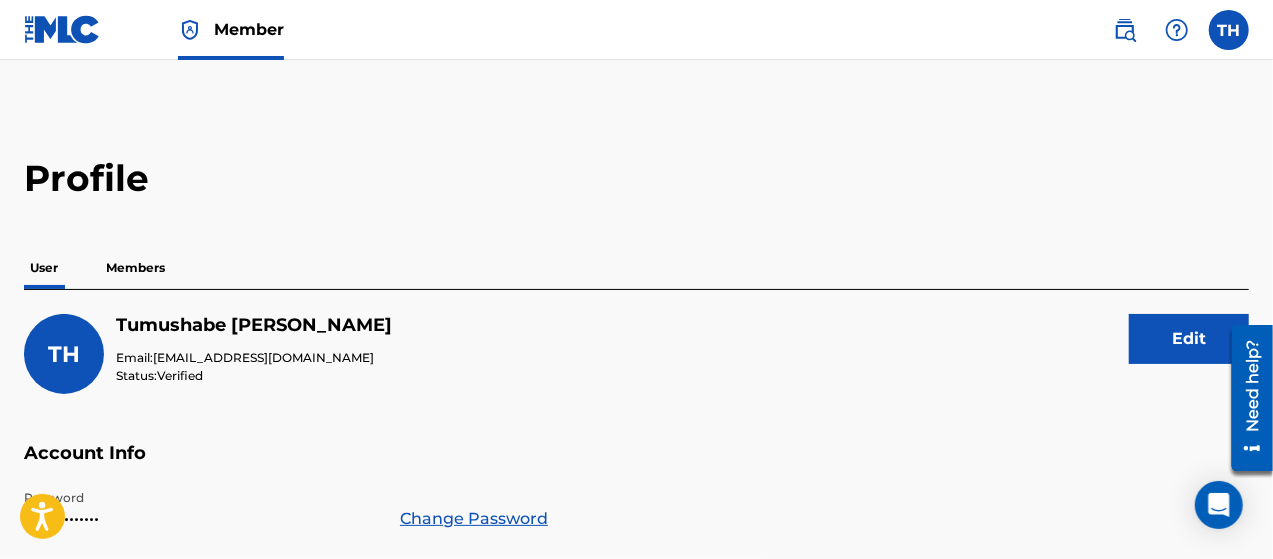 click at bounding box center [1125, 30] 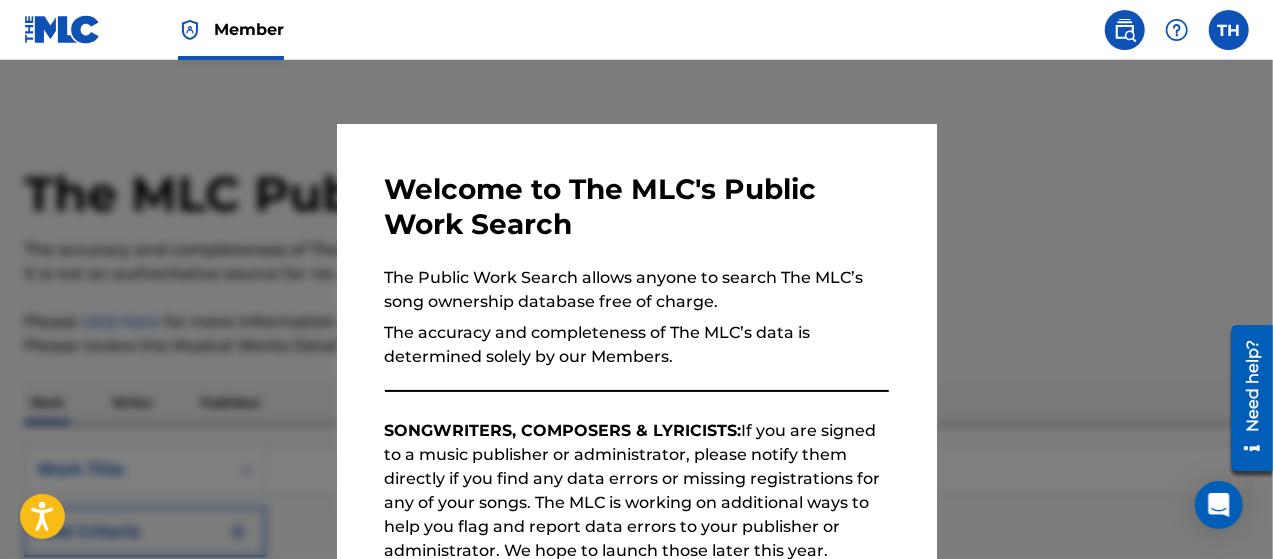 scroll, scrollTop: 355, scrollLeft: 0, axis: vertical 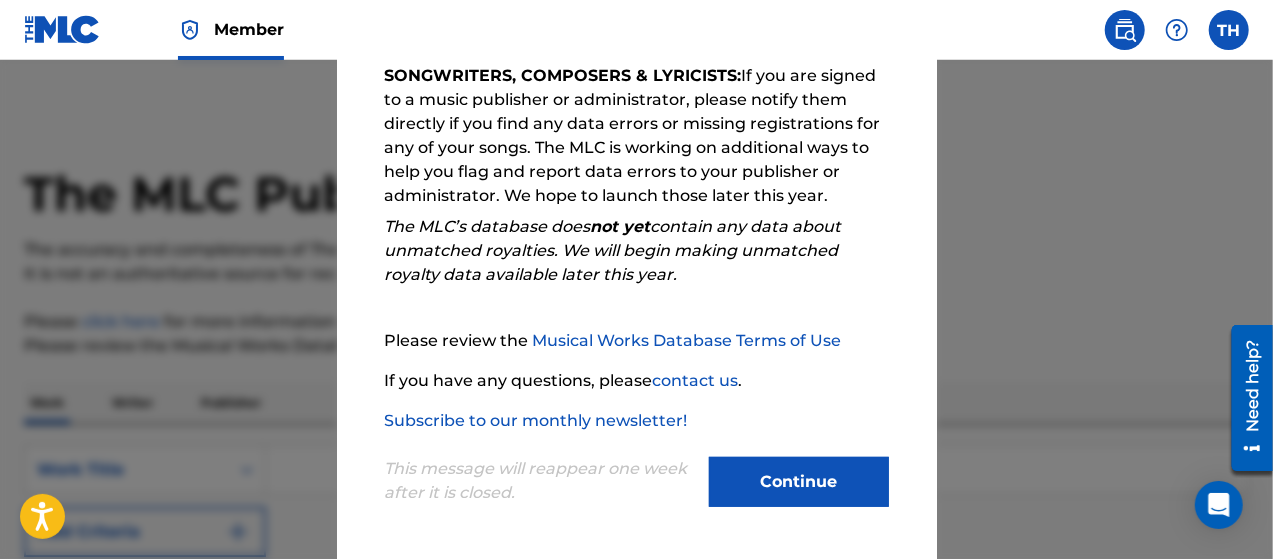 click on "Continue" at bounding box center [799, 482] 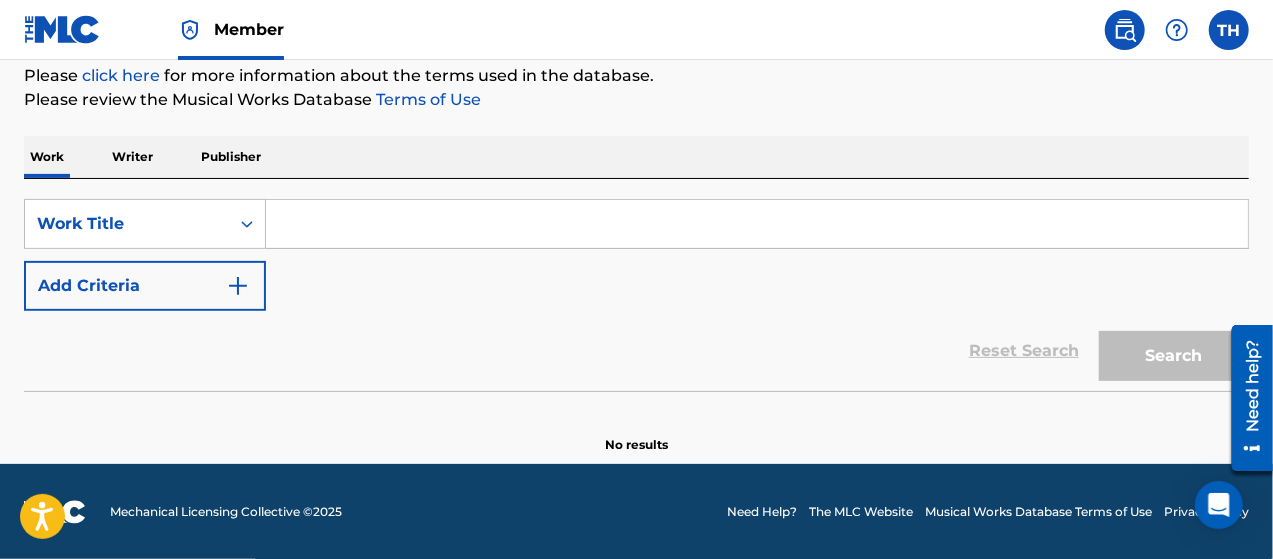 scroll, scrollTop: 0, scrollLeft: 0, axis: both 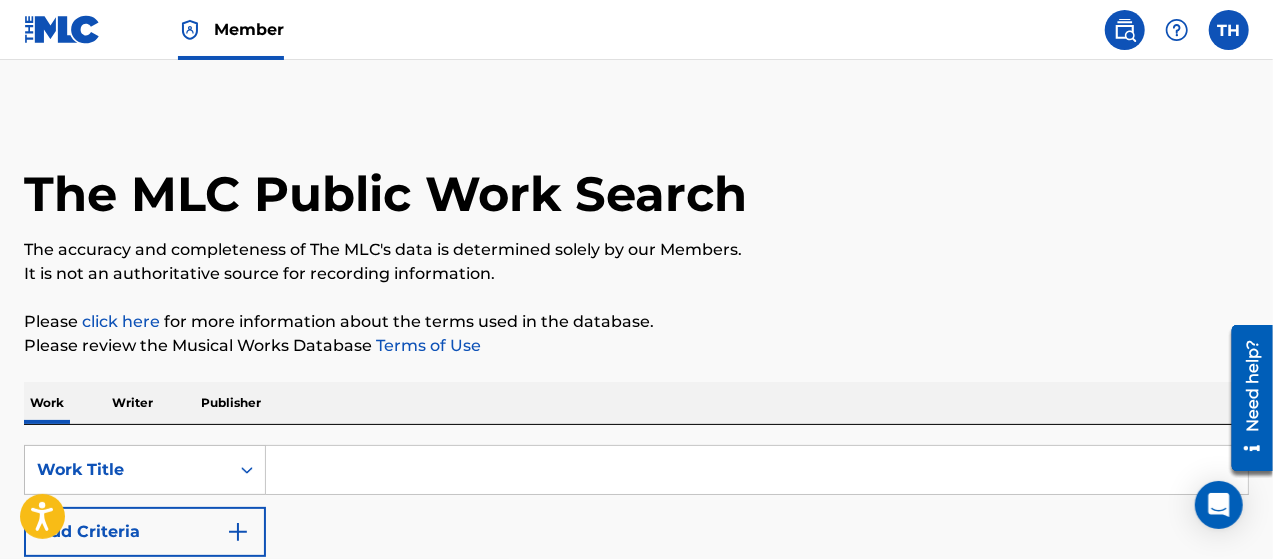 click at bounding box center [1229, 30] 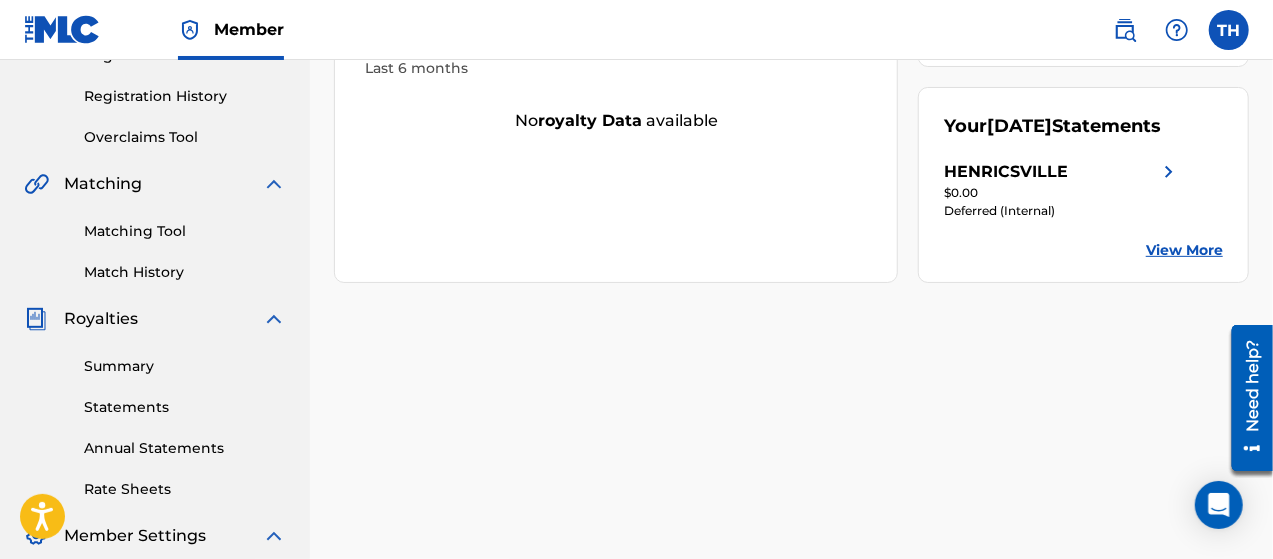scroll, scrollTop: 360, scrollLeft: 0, axis: vertical 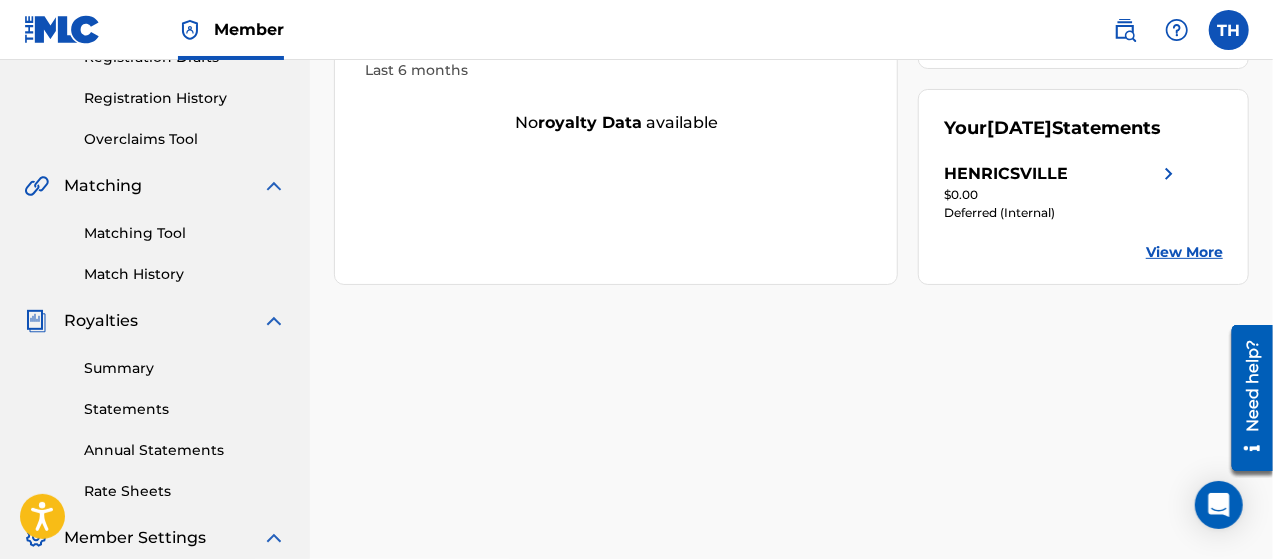 click on "View More" at bounding box center [1184, 252] 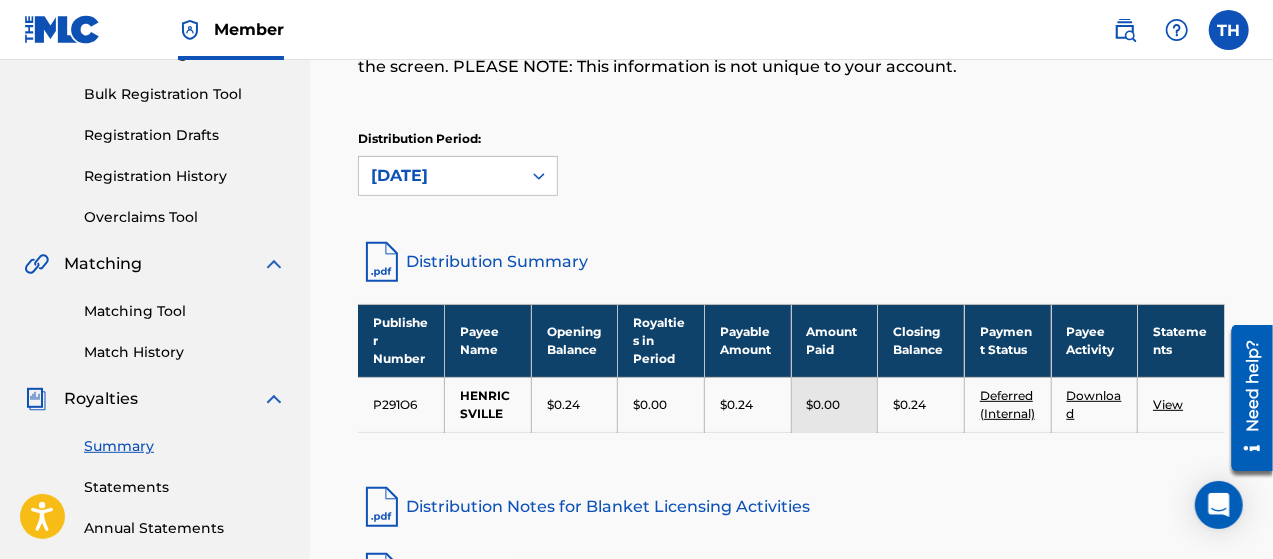 scroll, scrollTop: 281, scrollLeft: 0, axis: vertical 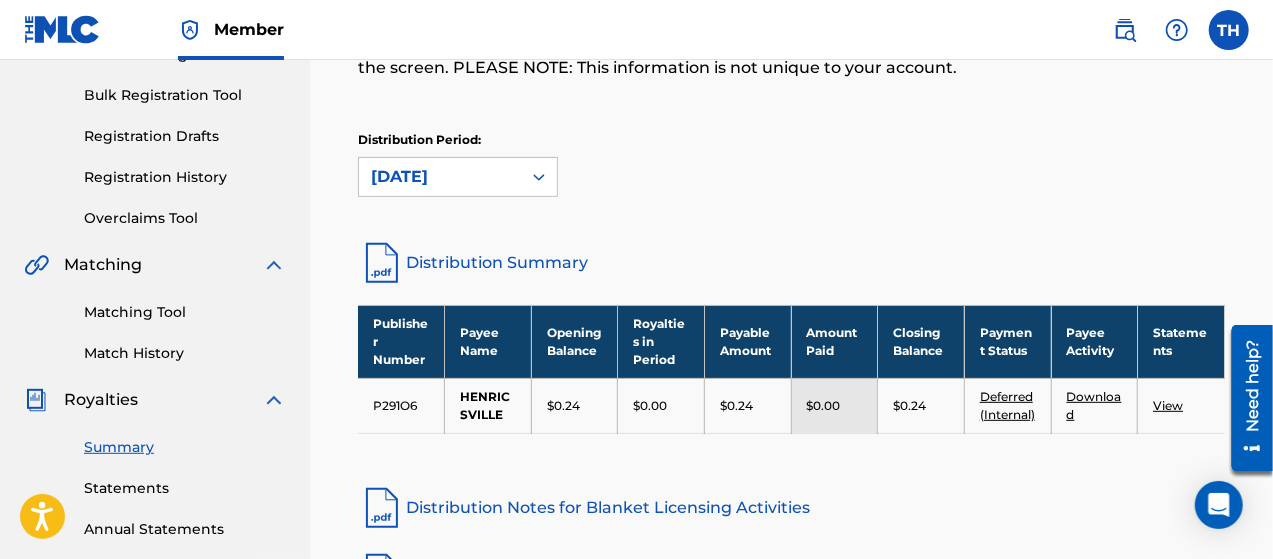 click on "Registration History" at bounding box center [185, 177] 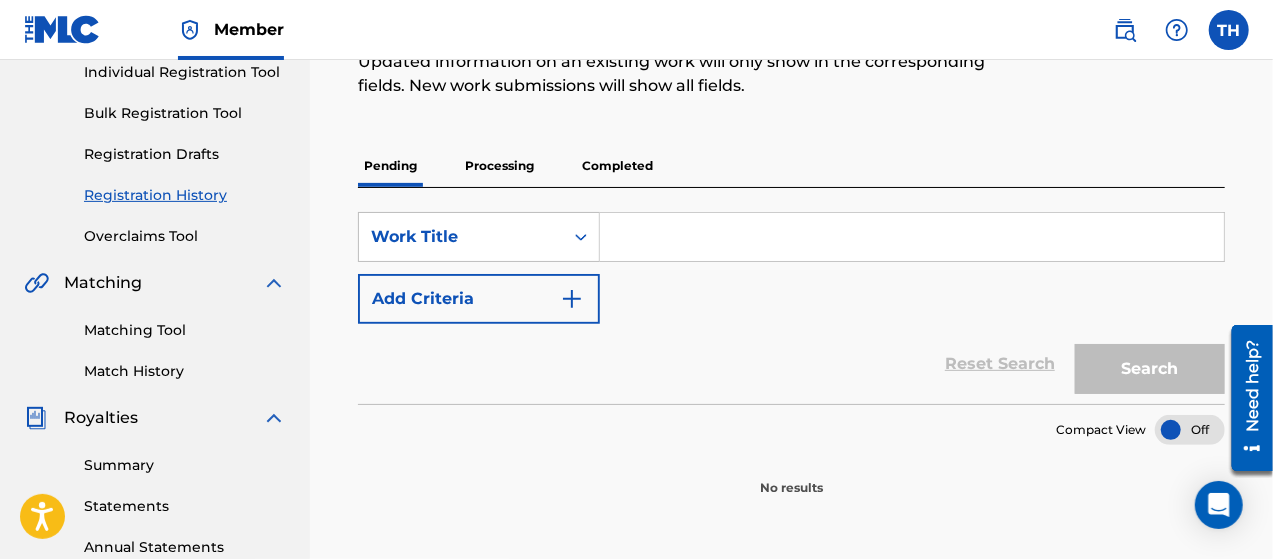 scroll, scrollTop: 261, scrollLeft: 0, axis: vertical 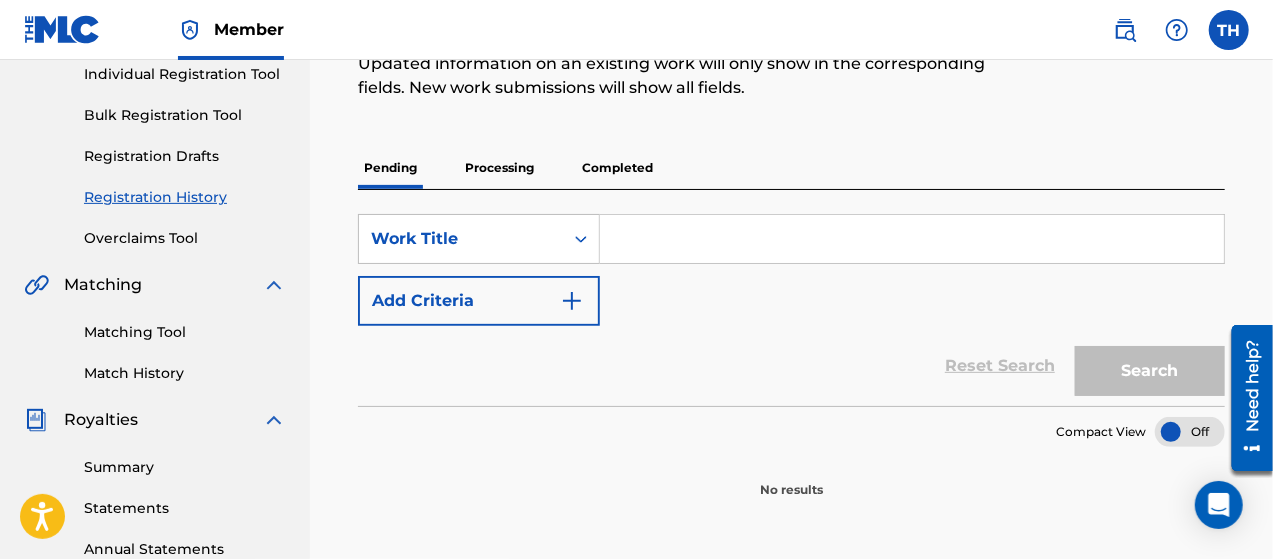 click on "Processing" at bounding box center [499, 168] 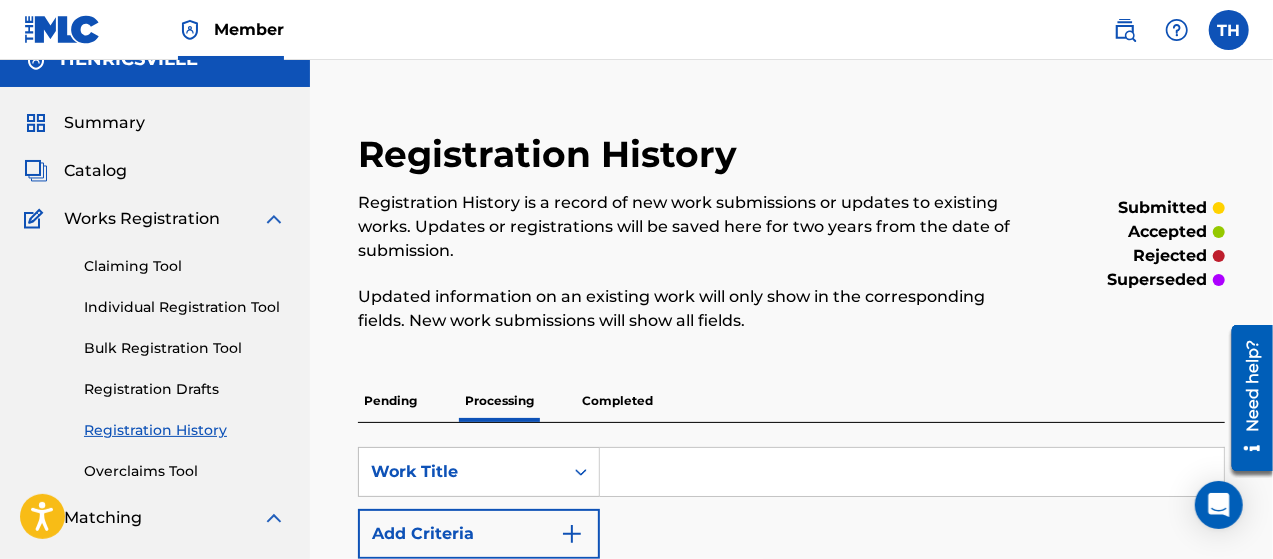 scroll, scrollTop: 27, scrollLeft: 0, axis: vertical 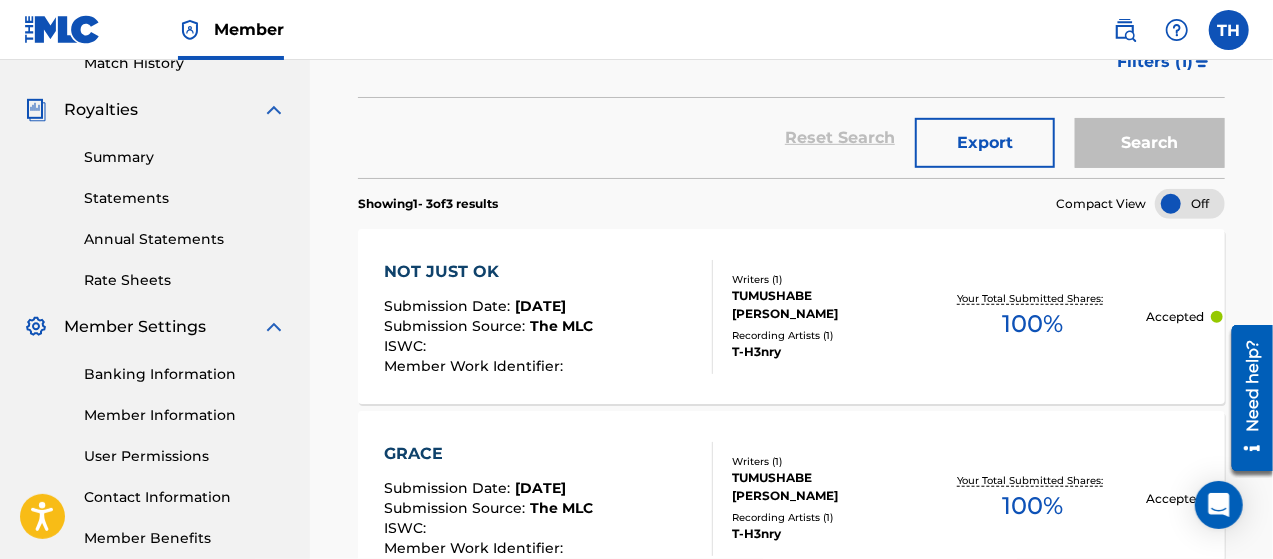 click on "Export" at bounding box center (985, 143) 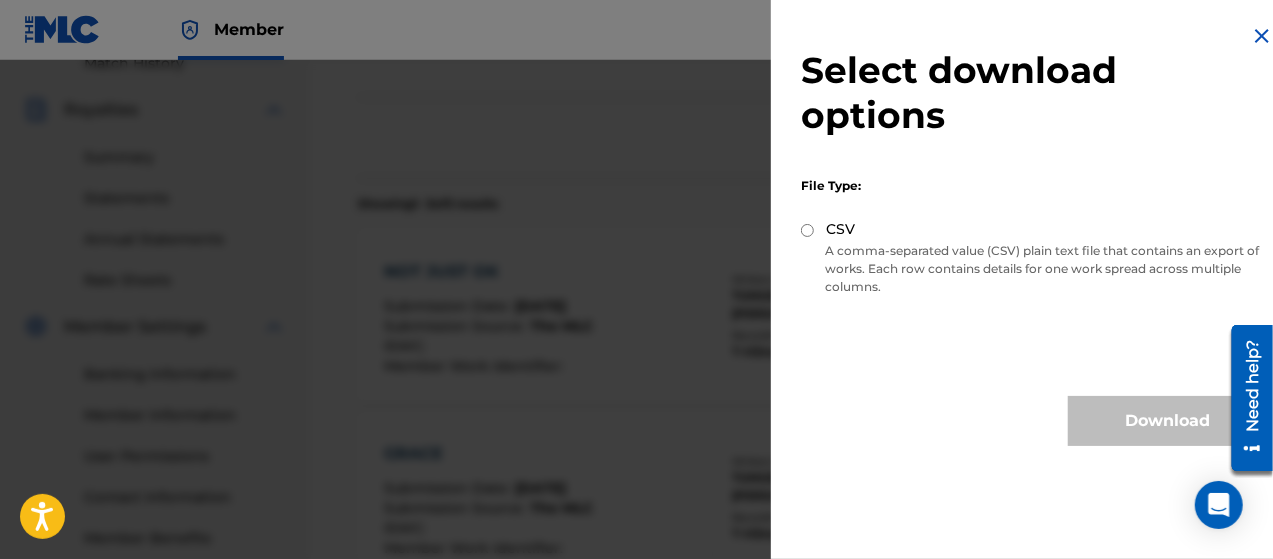 click on "CSV" at bounding box center [807, 230] 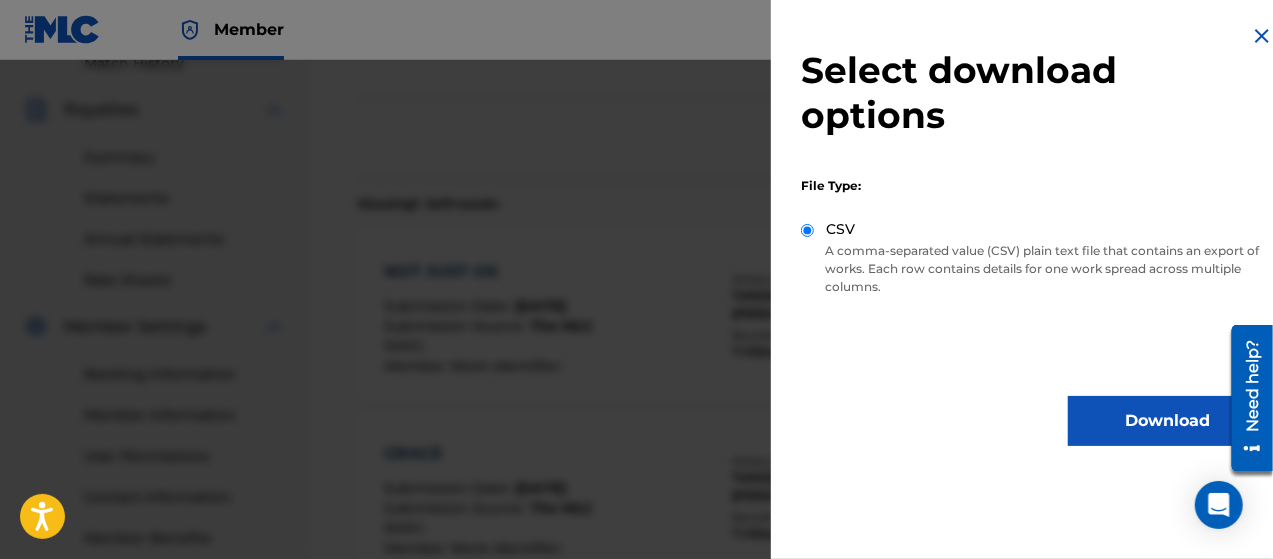 click on "Download" at bounding box center [1168, 421] 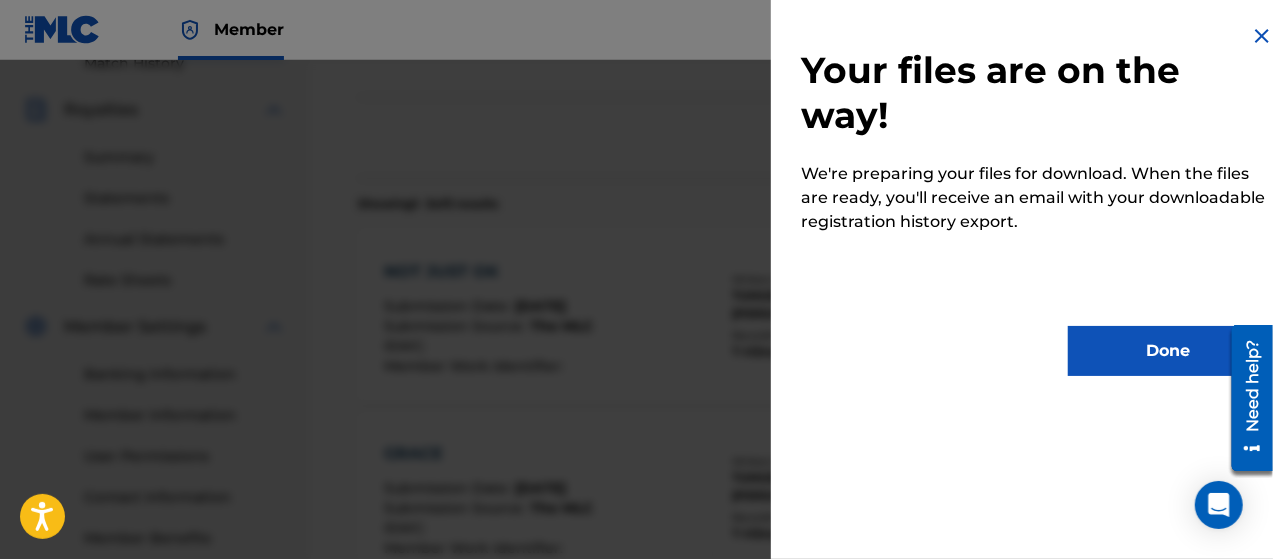 click on "Done" at bounding box center [1168, 351] 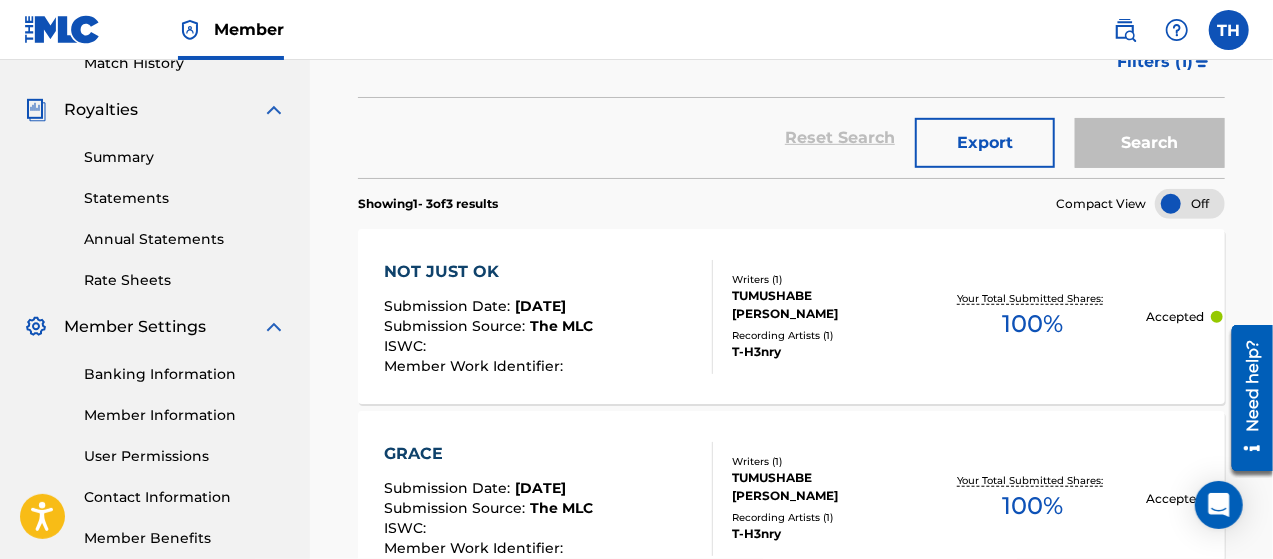 click at bounding box center [1190, 204] 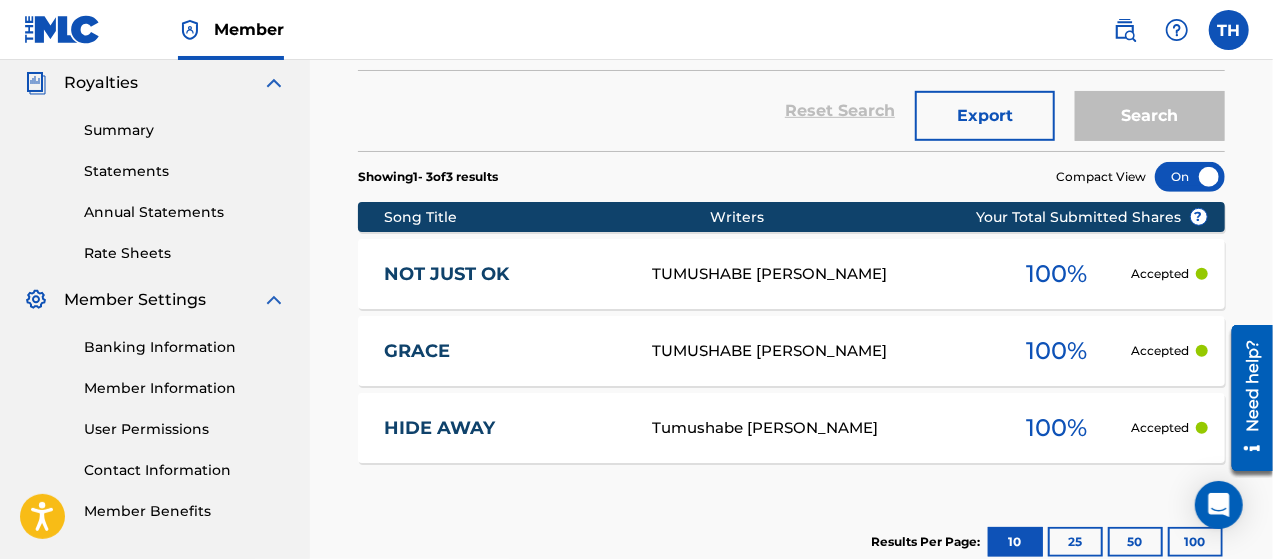 scroll, scrollTop: 722, scrollLeft: 0, axis: vertical 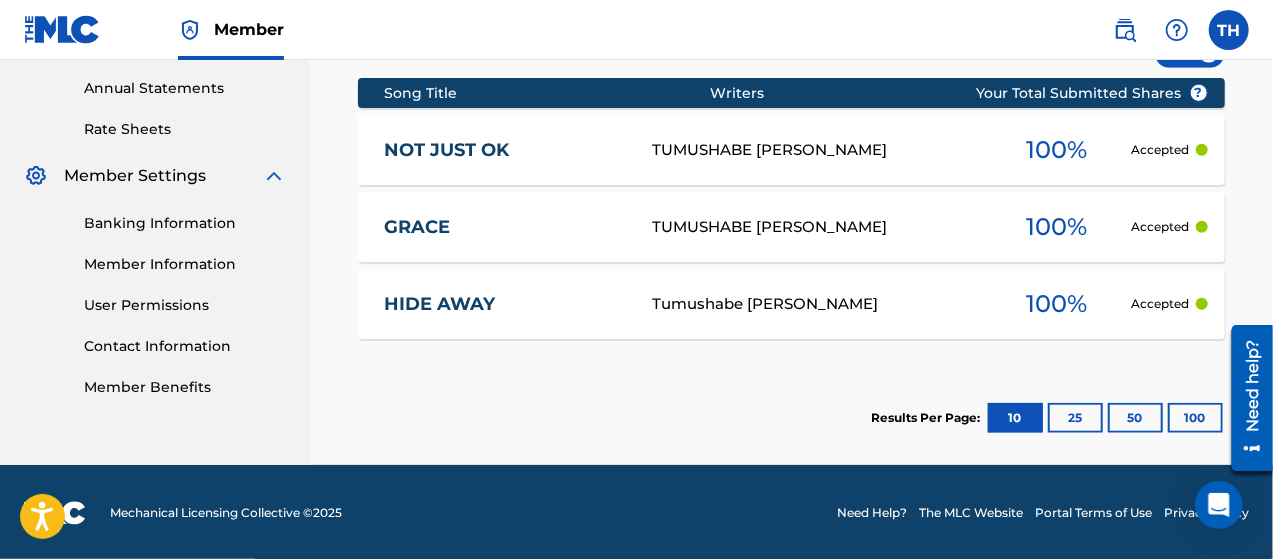 click on "25" at bounding box center [1075, 418] 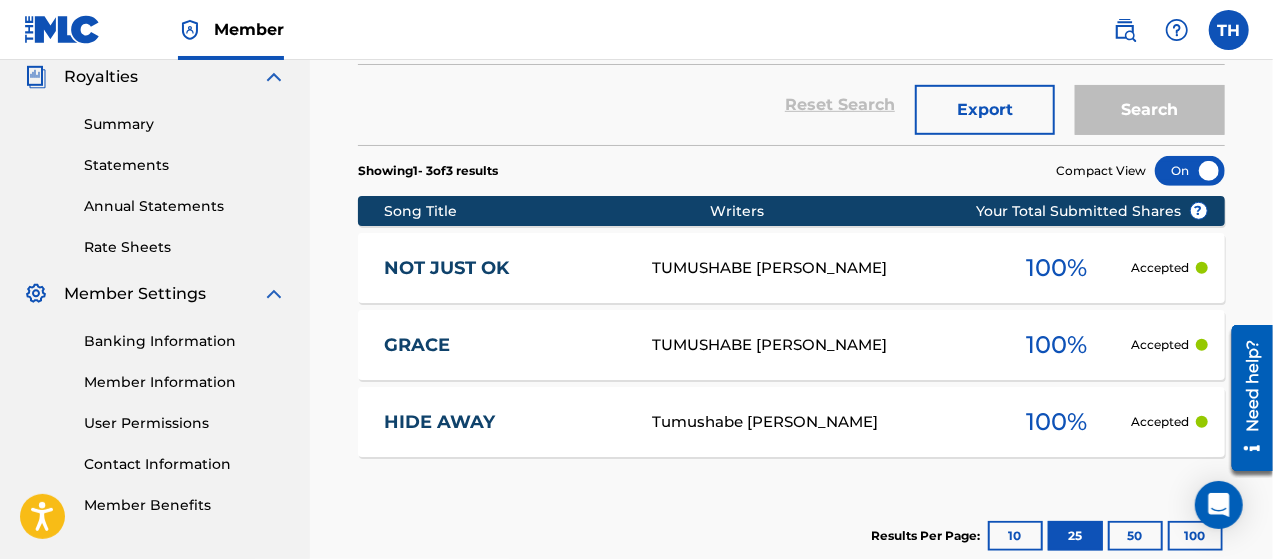 scroll, scrollTop: 600, scrollLeft: 0, axis: vertical 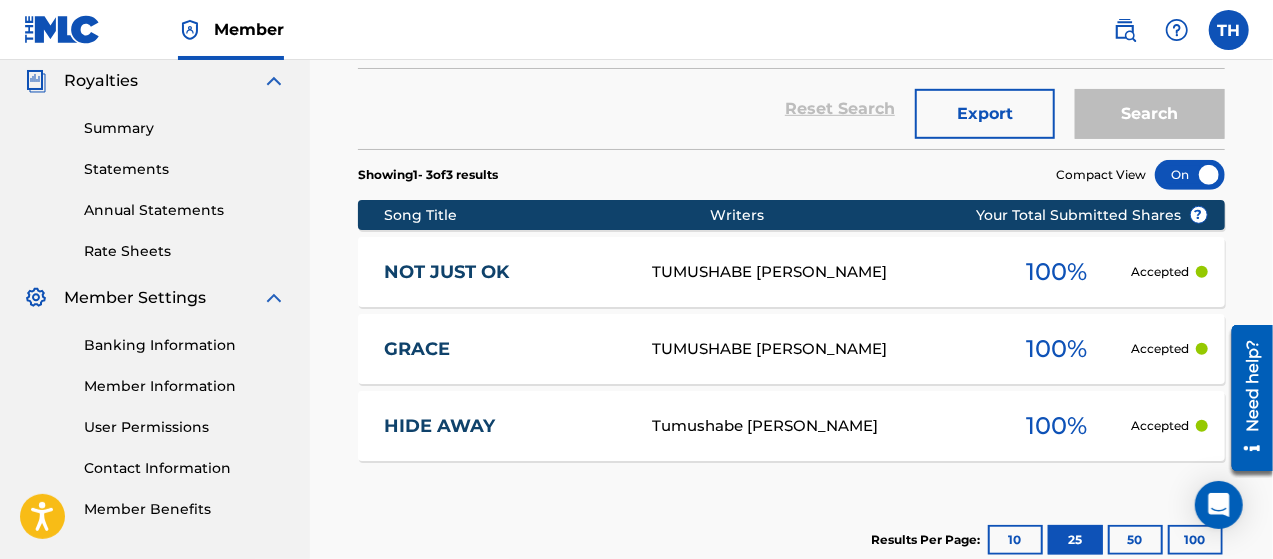 click at bounding box center (1190, 175) 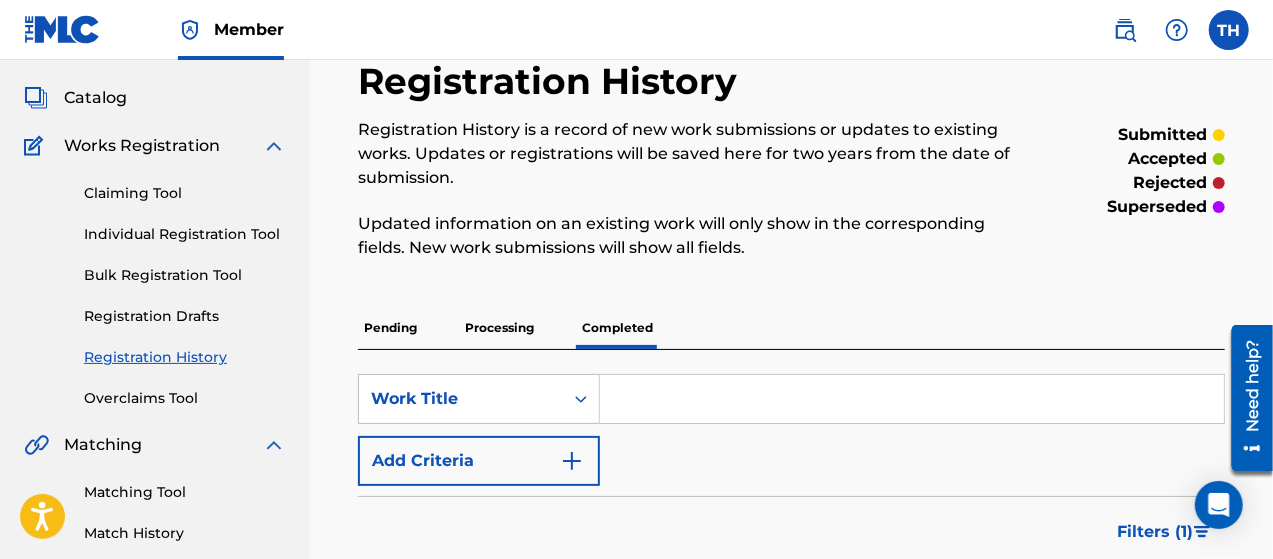 scroll, scrollTop: 100, scrollLeft: 0, axis: vertical 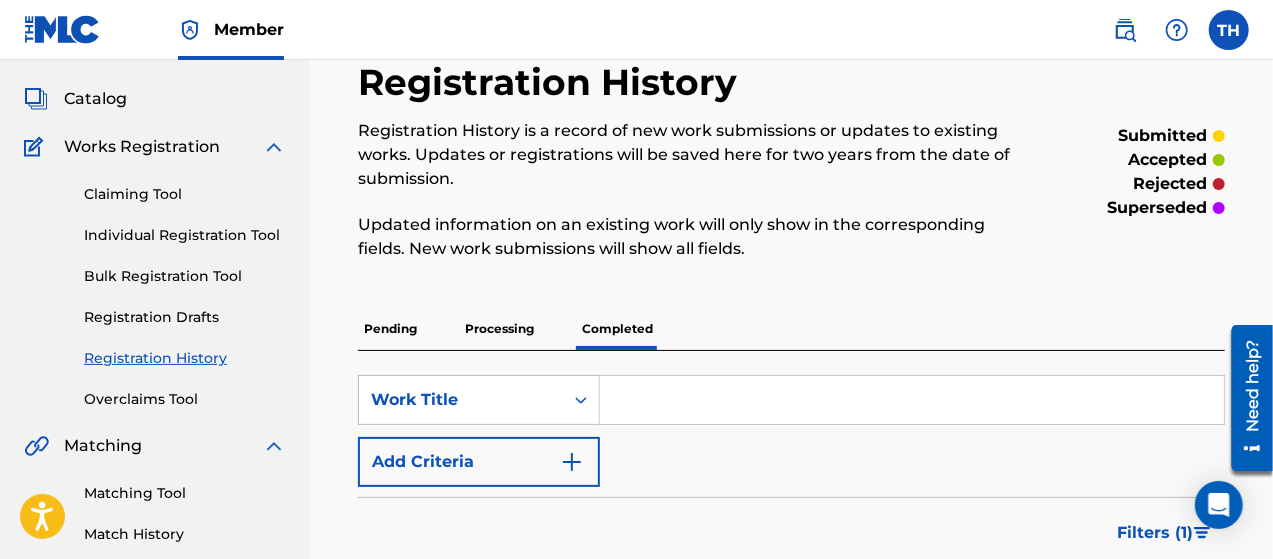 click at bounding box center [1125, 30] 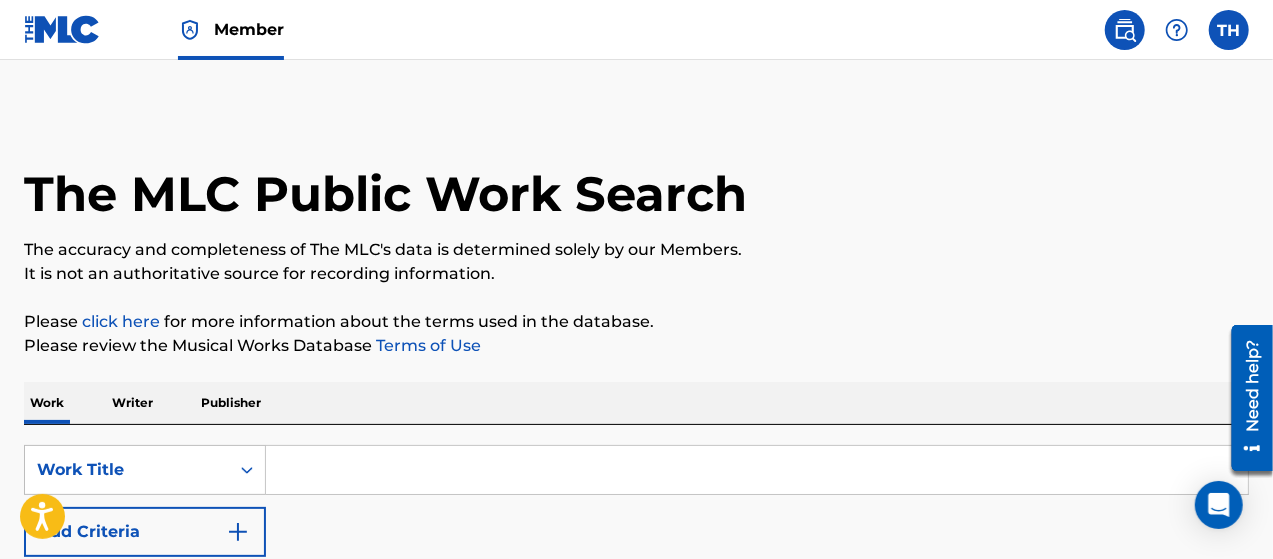 click on "Publisher" at bounding box center [231, 403] 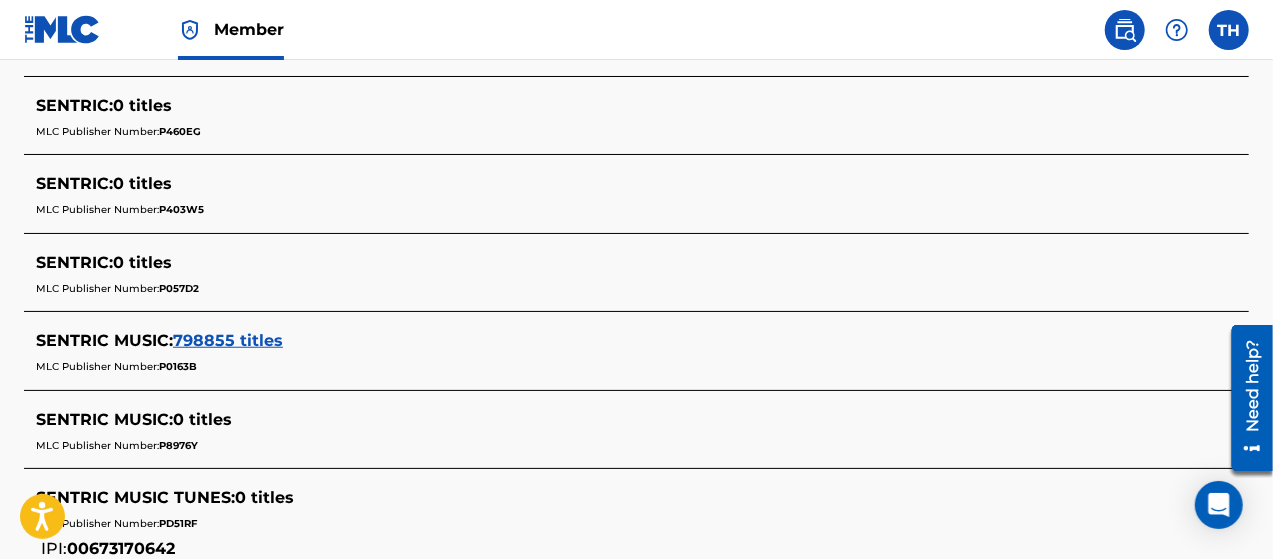 scroll, scrollTop: 700, scrollLeft: 0, axis: vertical 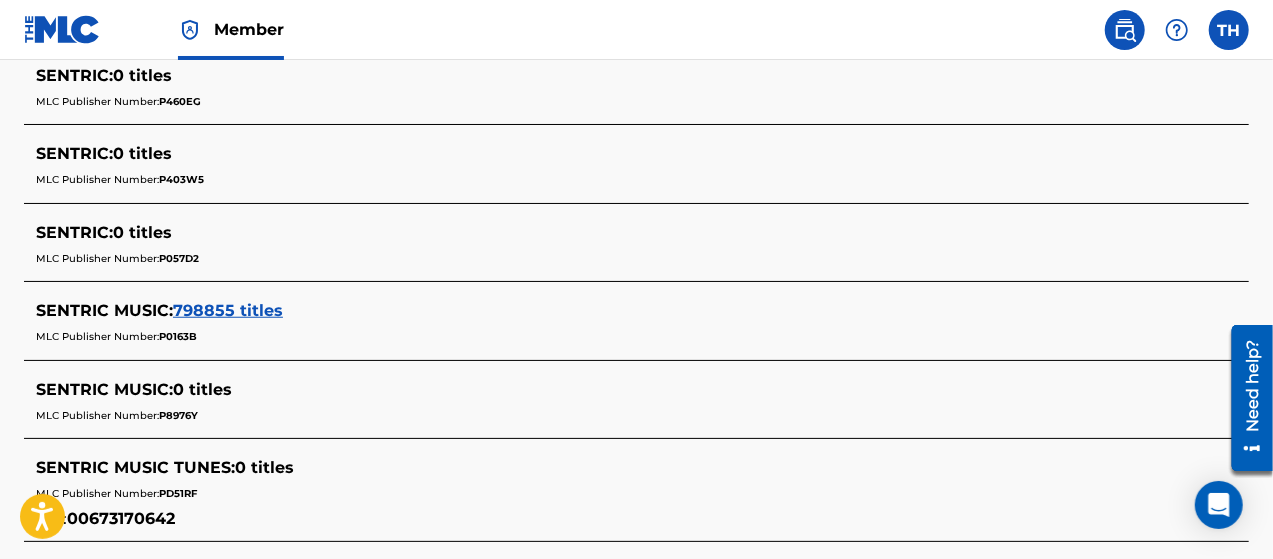 click on "SENTRIC MUSIC :" at bounding box center [104, 310] 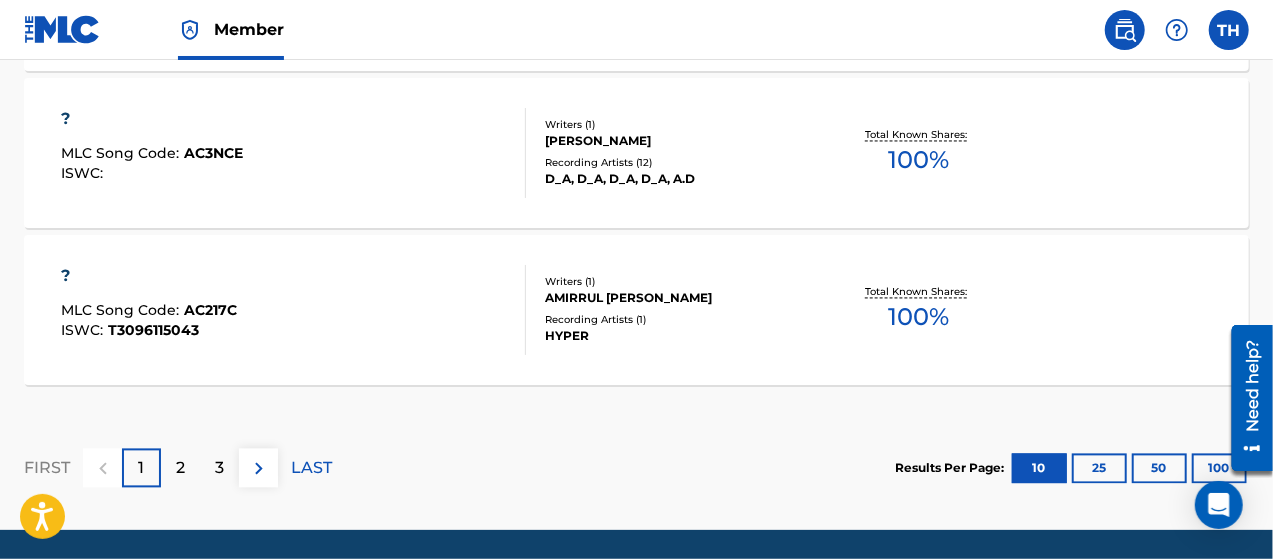 scroll, scrollTop: 1968, scrollLeft: 0, axis: vertical 